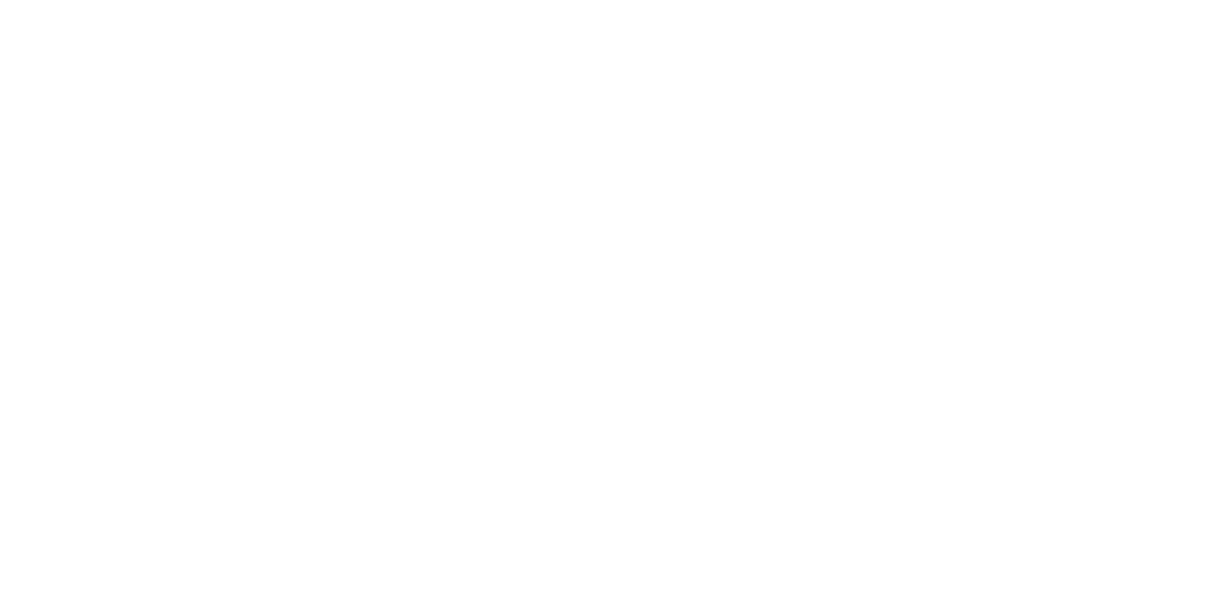 scroll, scrollTop: 0, scrollLeft: 0, axis: both 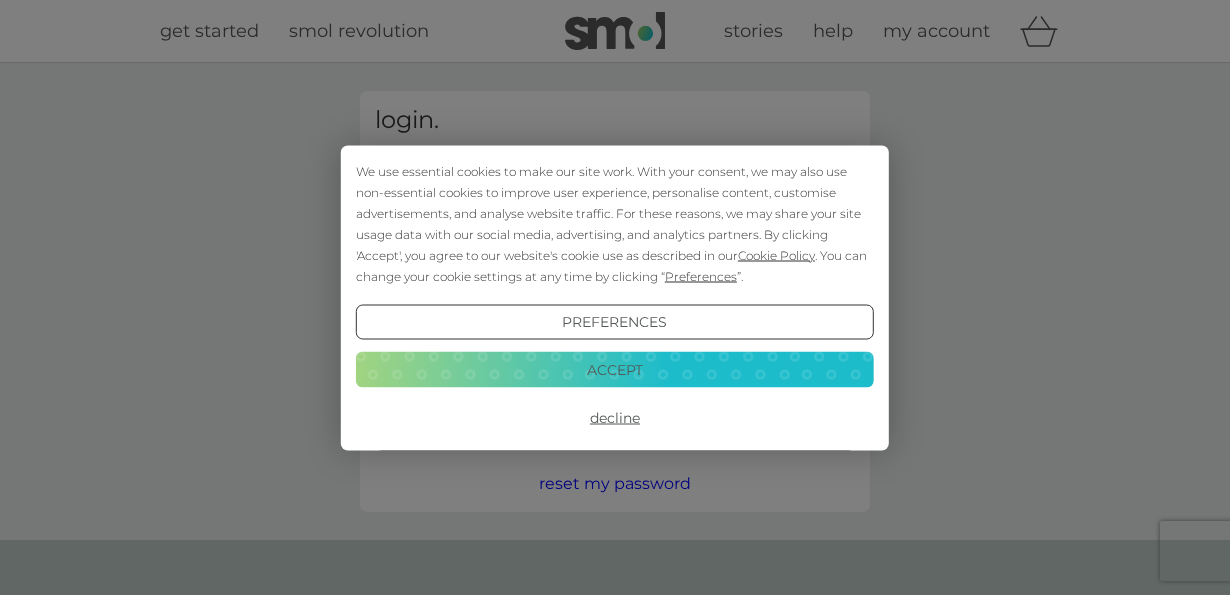 click on "Accept" at bounding box center (615, 370) 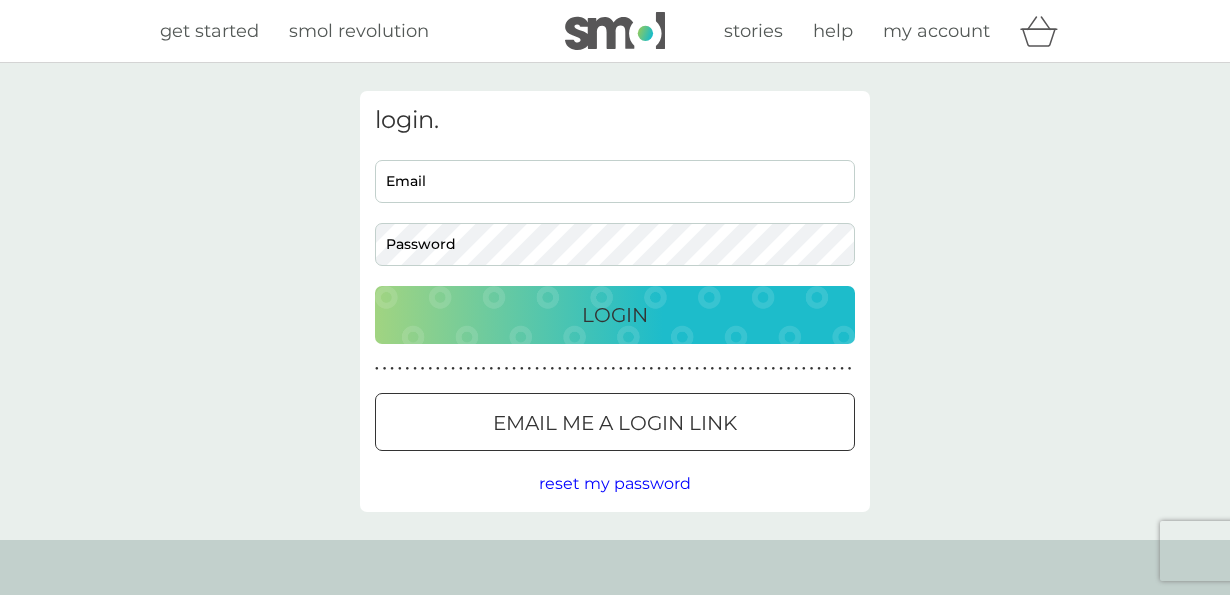 click on "Email" at bounding box center [615, 181] 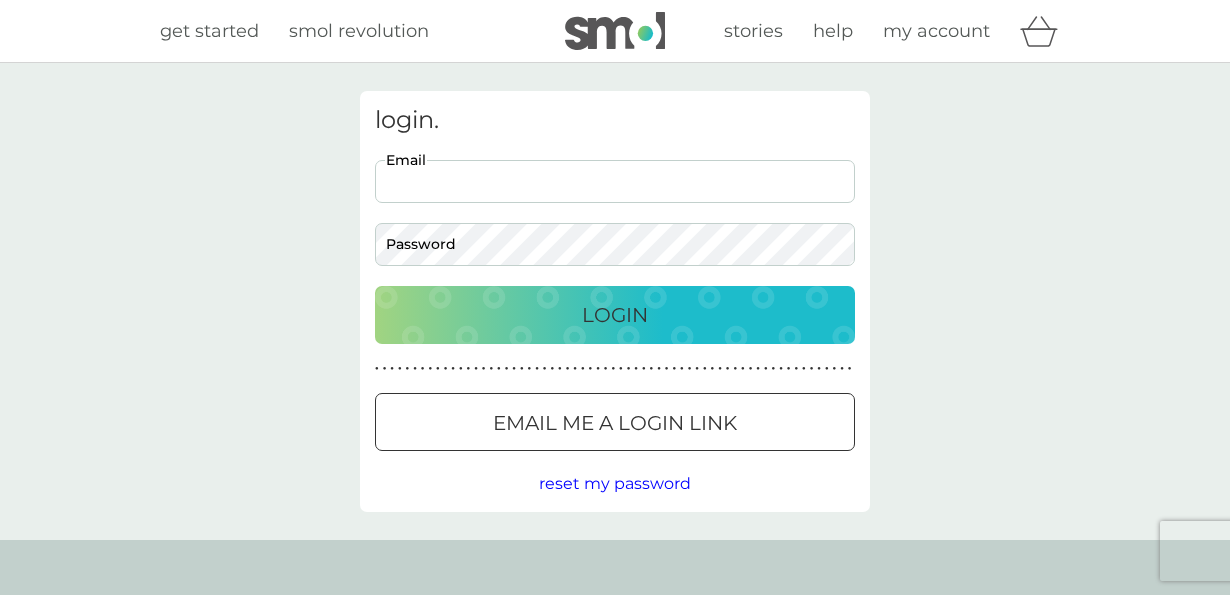 scroll, scrollTop: 0, scrollLeft: 0, axis: both 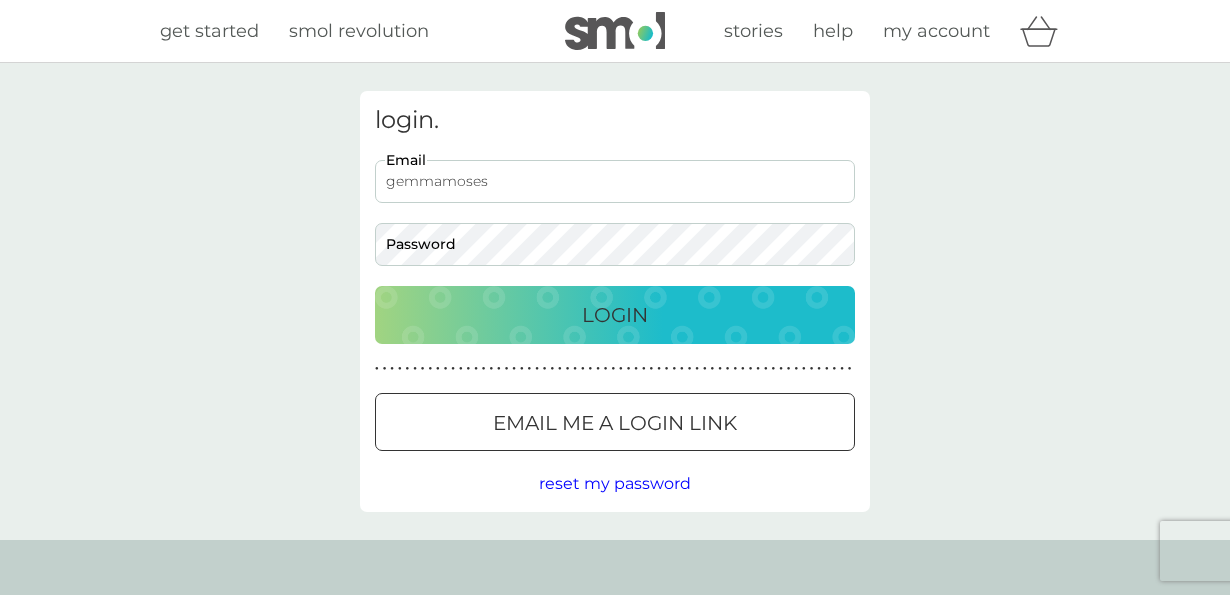 type on "[EMAIL_ADDRESS][DOMAIN_NAME]" 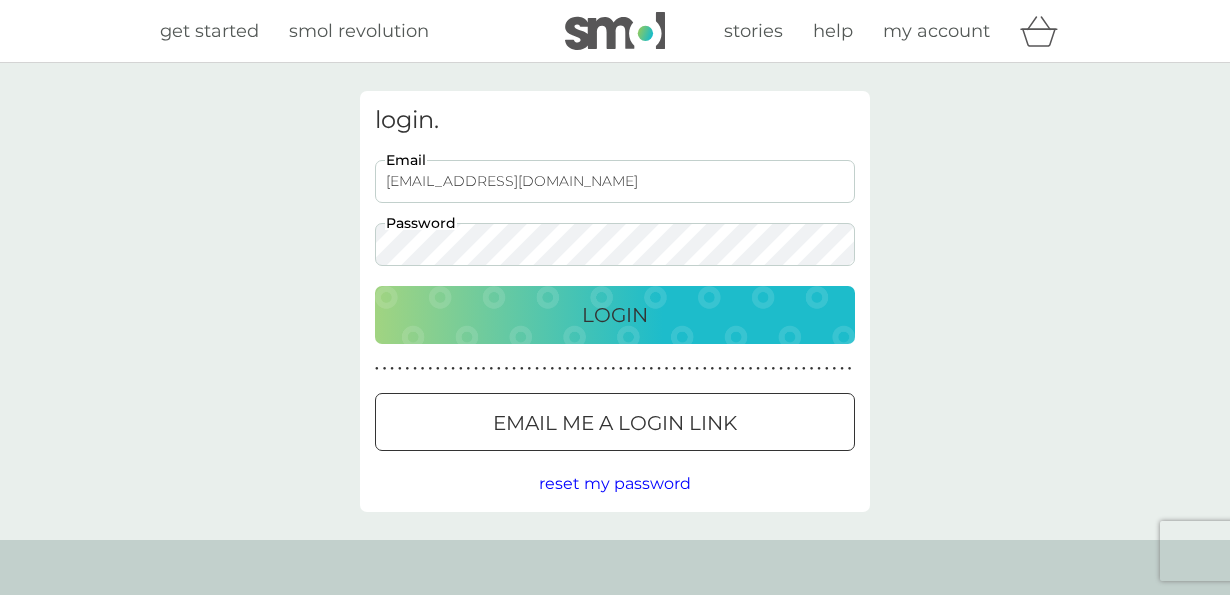 click on "Login" at bounding box center [615, 315] 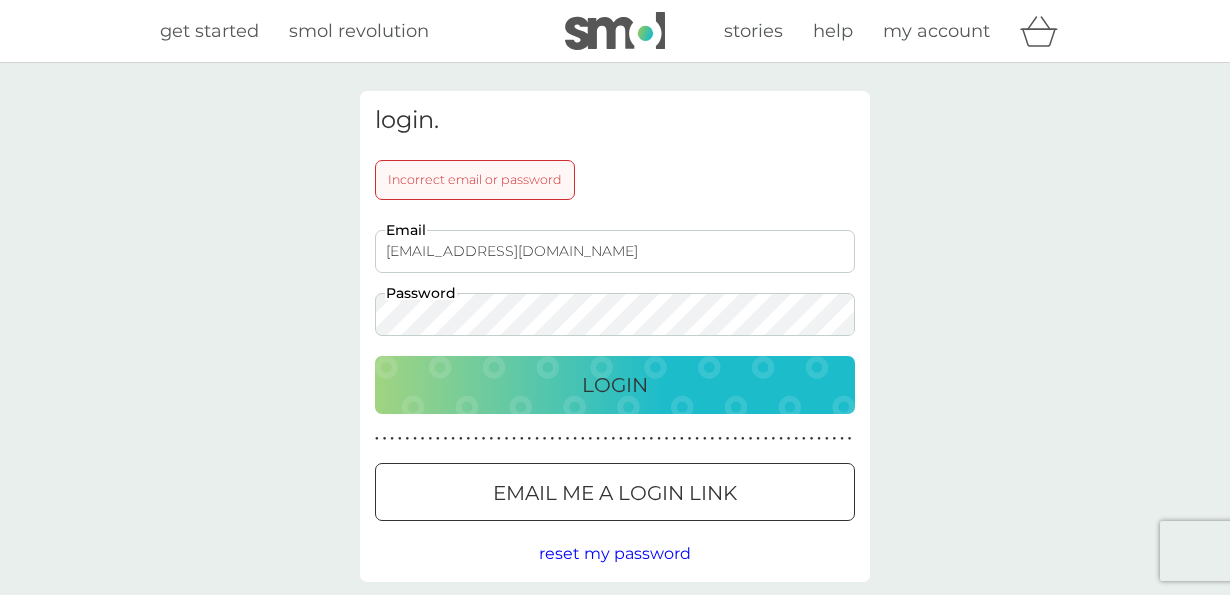 click on "Login" at bounding box center (615, 385) 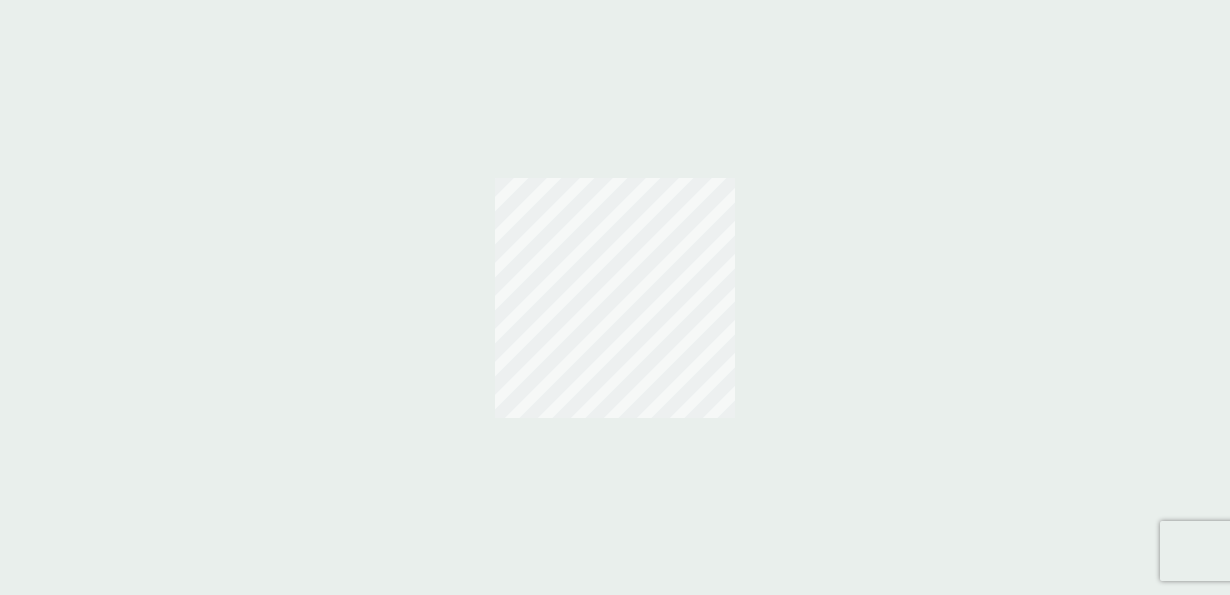 scroll, scrollTop: 0, scrollLeft: 0, axis: both 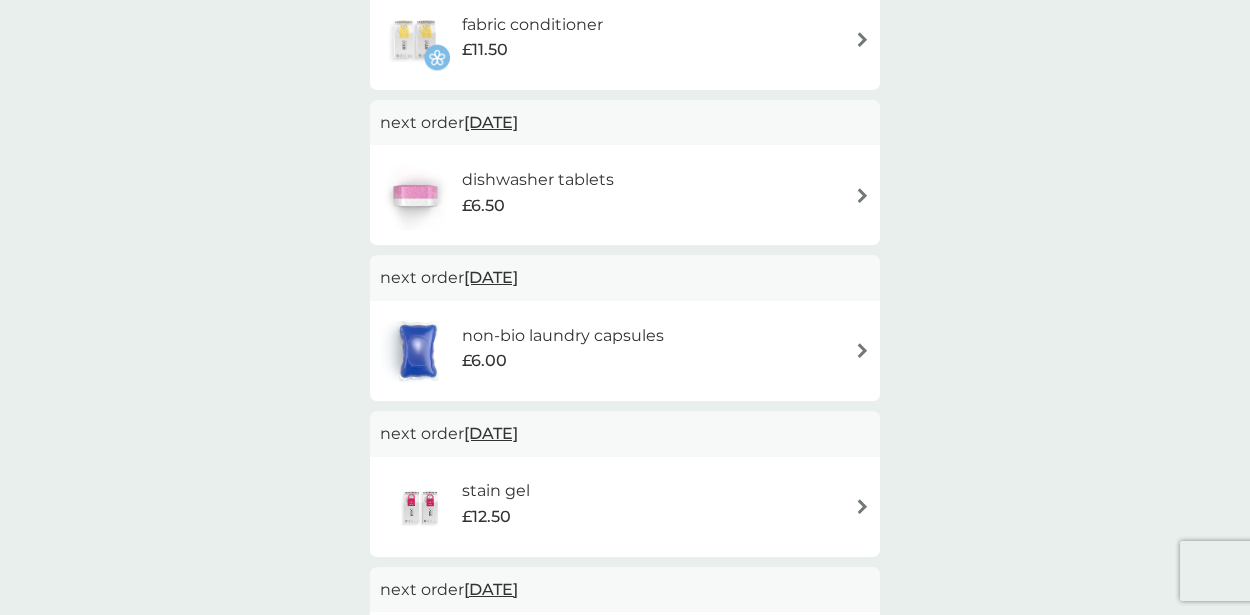 click at bounding box center [862, 195] 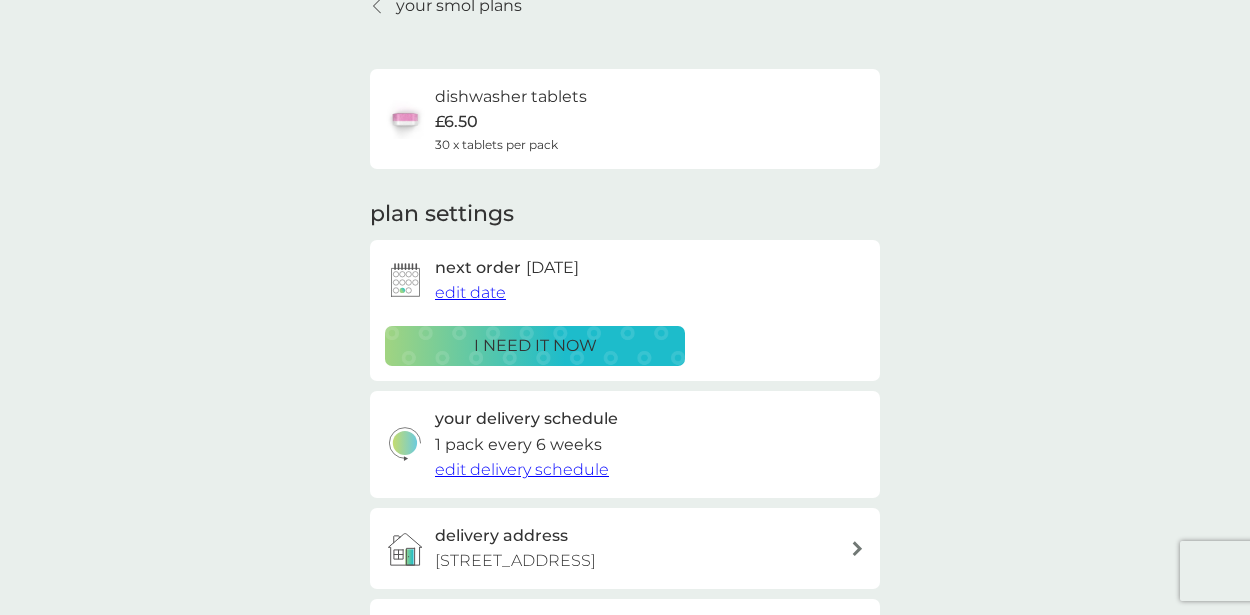 scroll, scrollTop: 98, scrollLeft: 0, axis: vertical 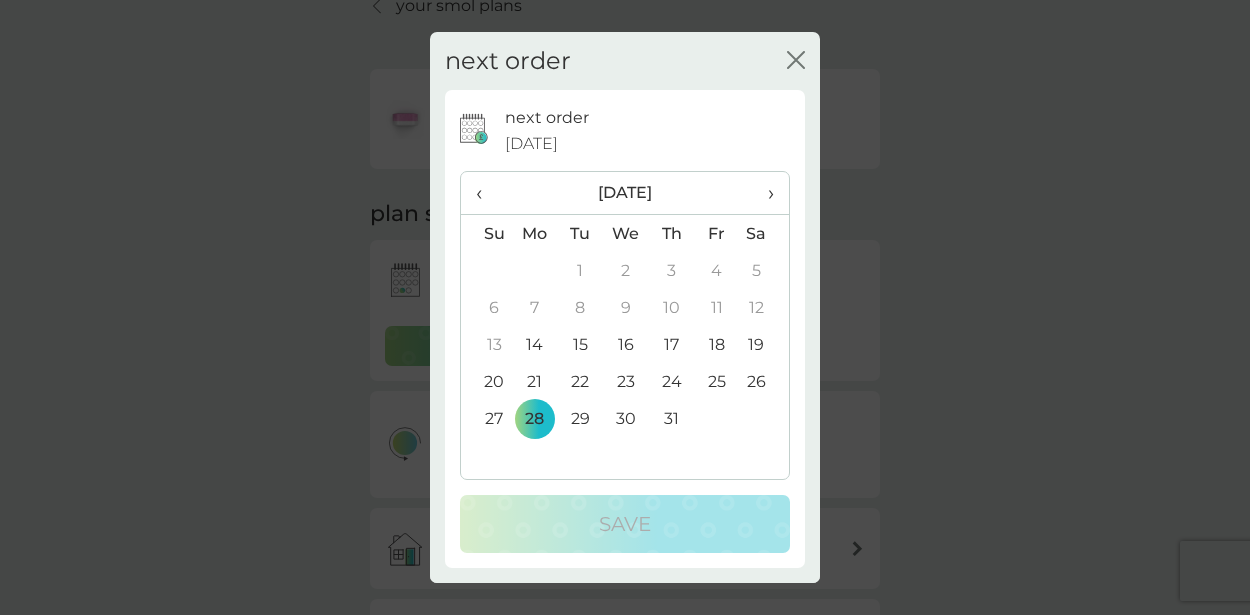 click on "›" at bounding box center (764, 193) 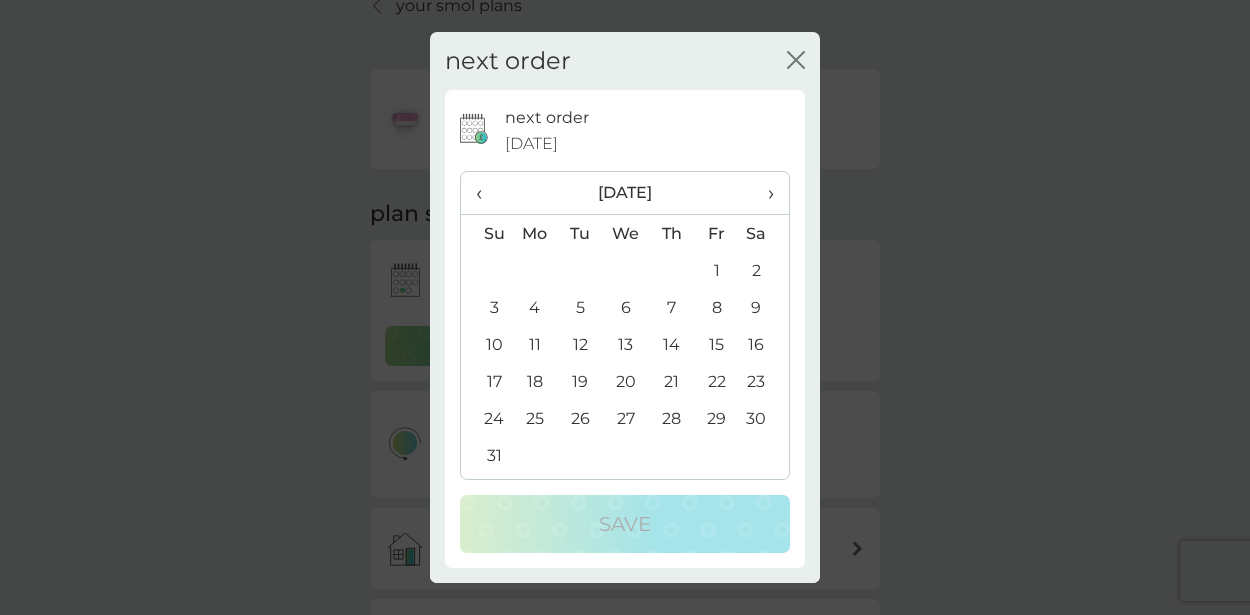 click on "›" at bounding box center (764, 193) 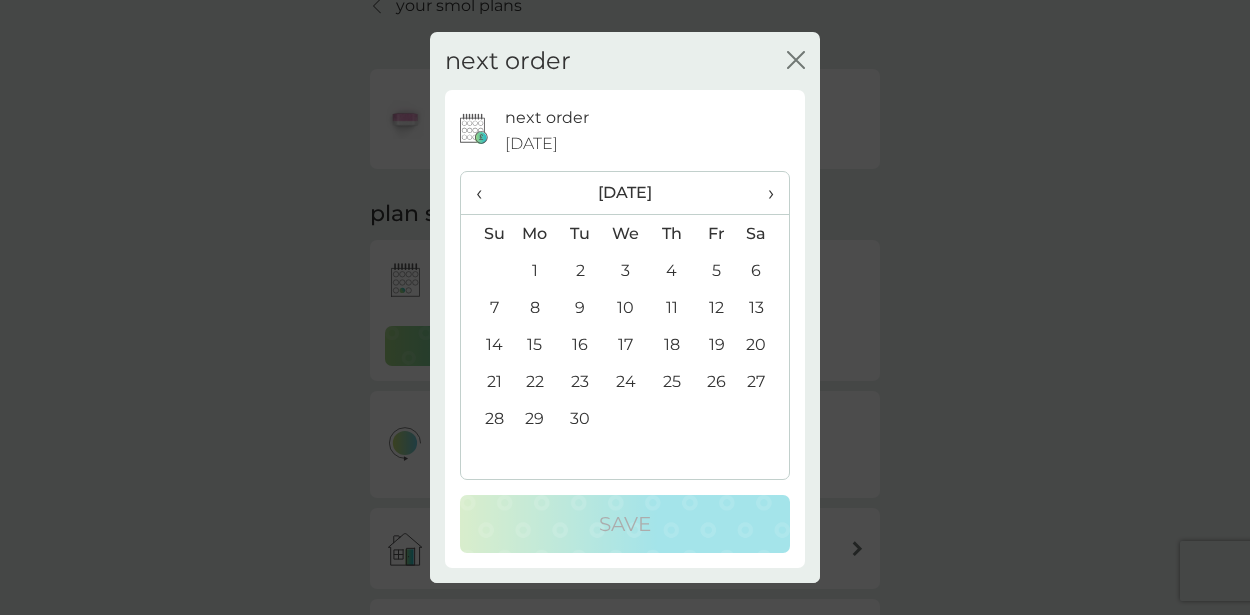 click on "28" at bounding box center [486, 418] 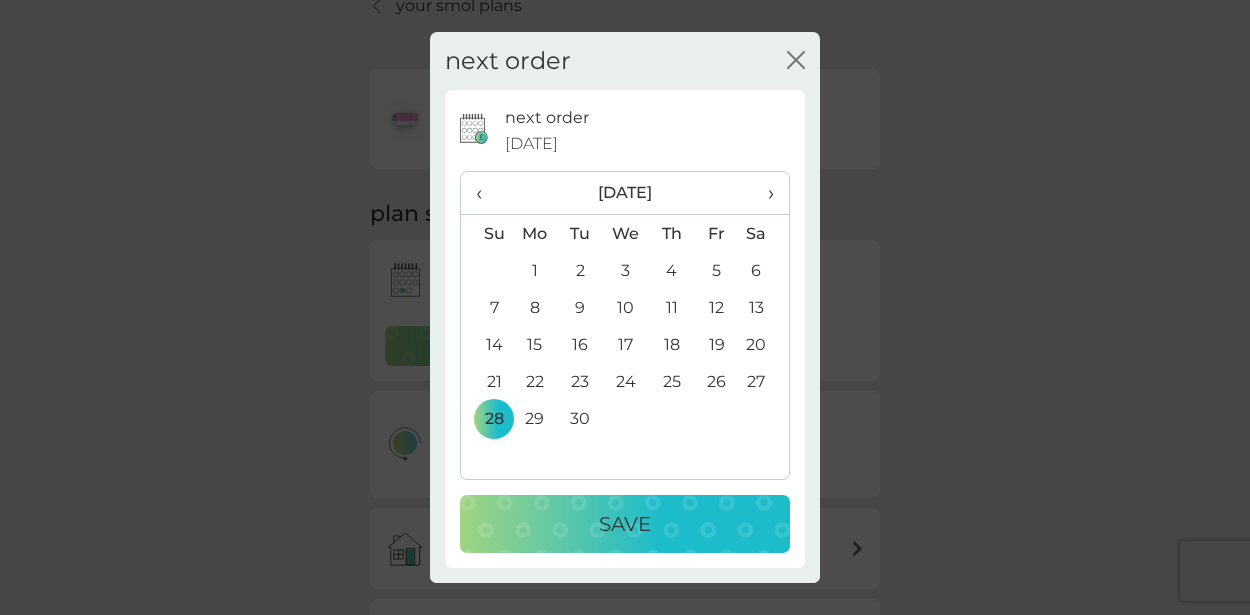 click on "Save" at bounding box center [625, 524] 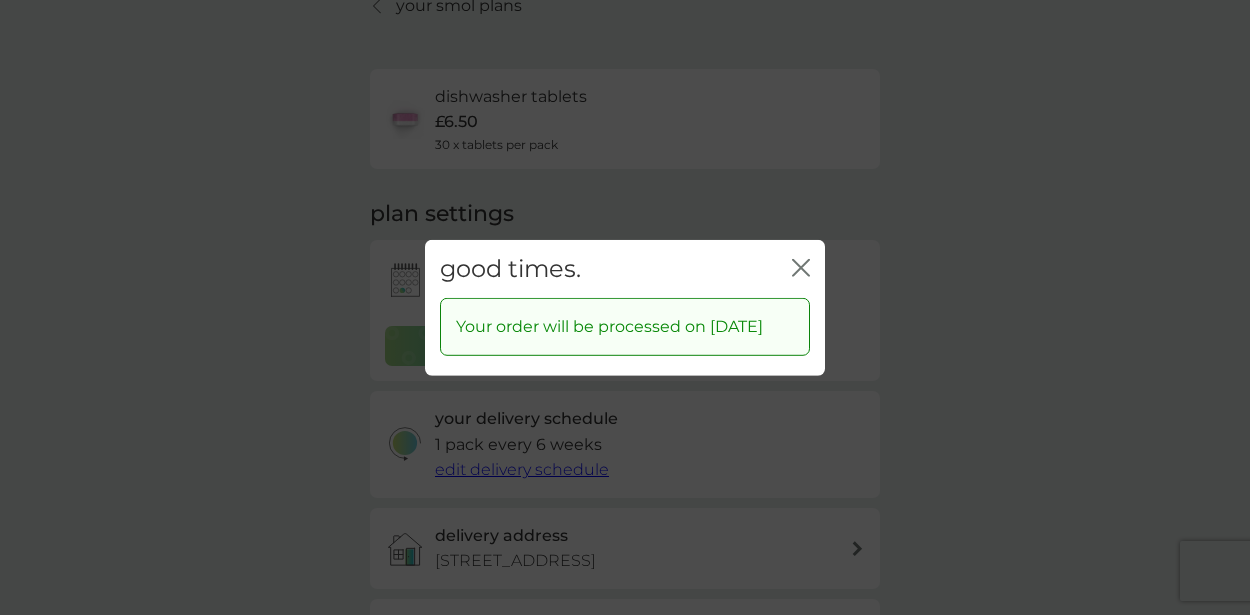 click on "close" 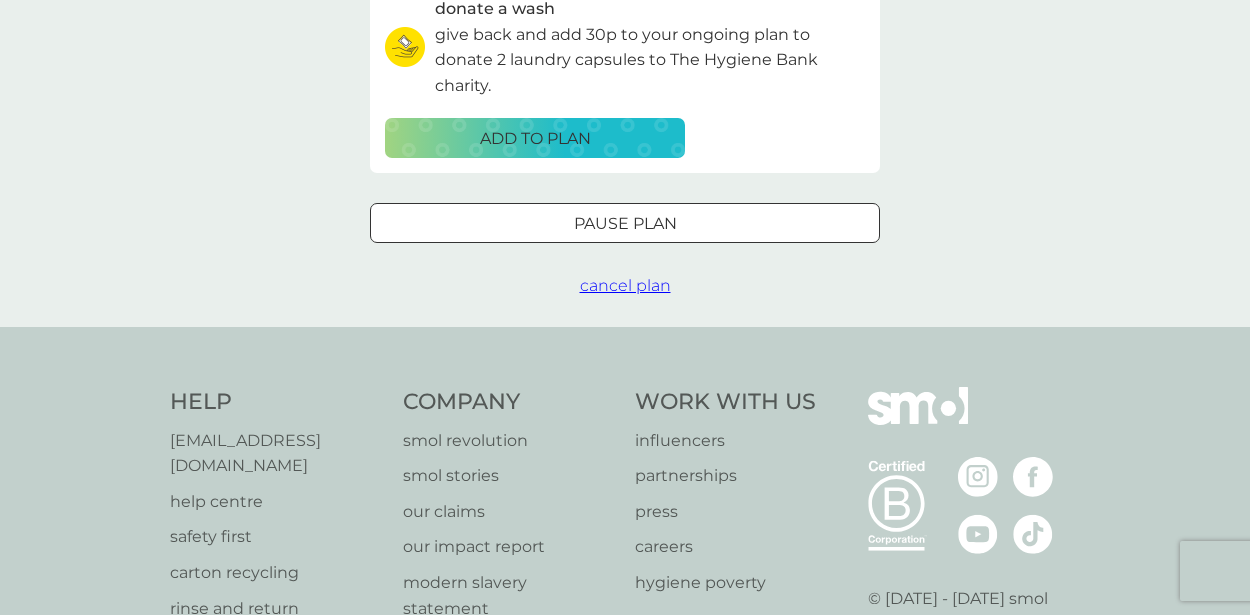 scroll, scrollTop: 717, scrollLeft: 0, axis: vertical 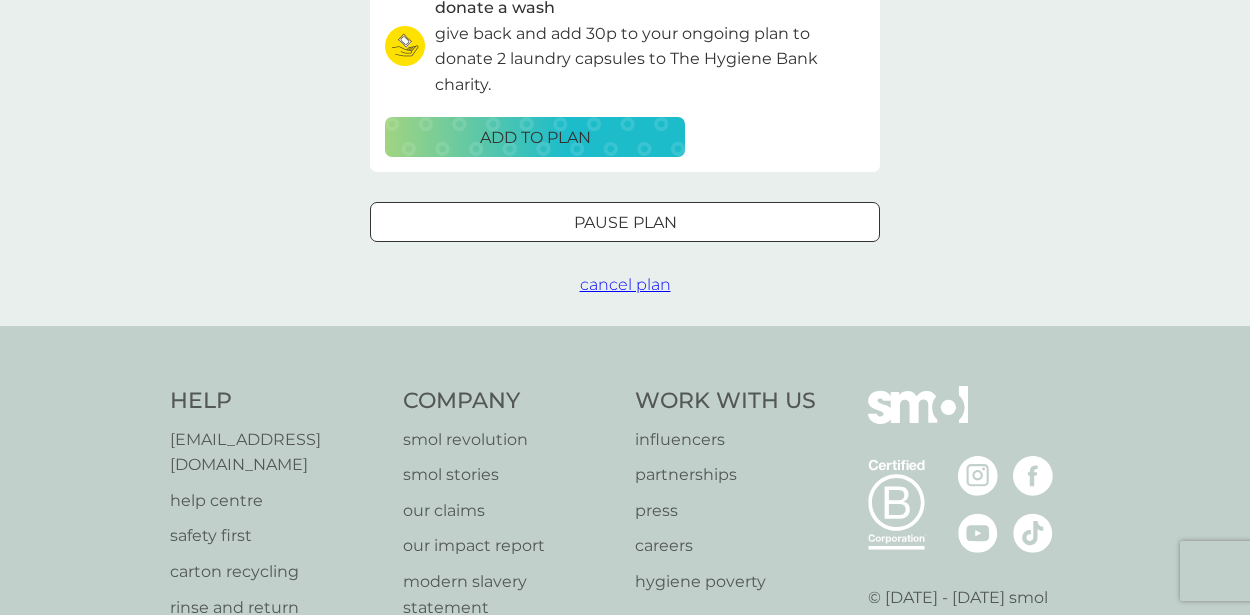 click on "ADD TO PLAN" at bounding box center (535, 137) 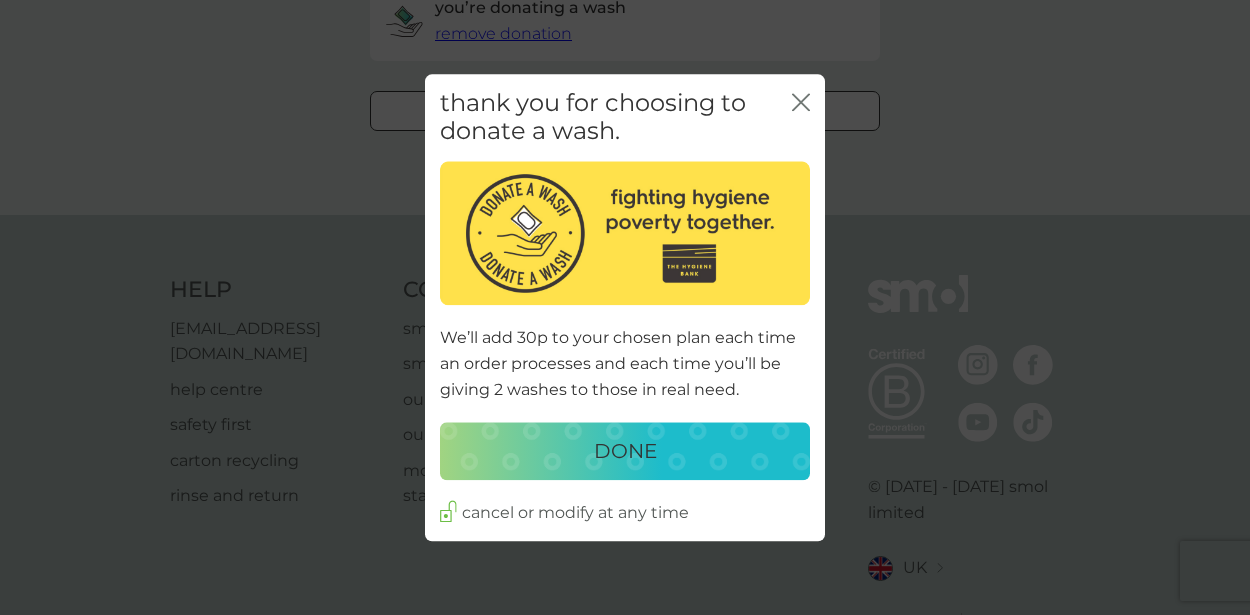 click on "DONE" at bounding box center [625, 452] 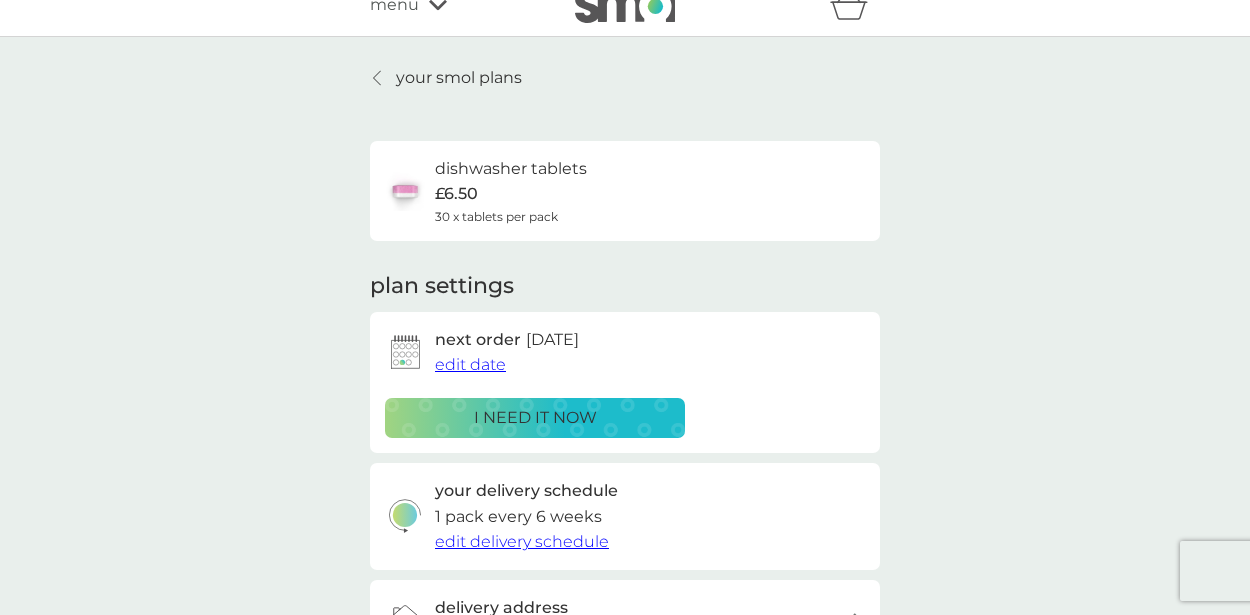 scroll, scrollTop: 0, scrollLeft: 0, axis: both 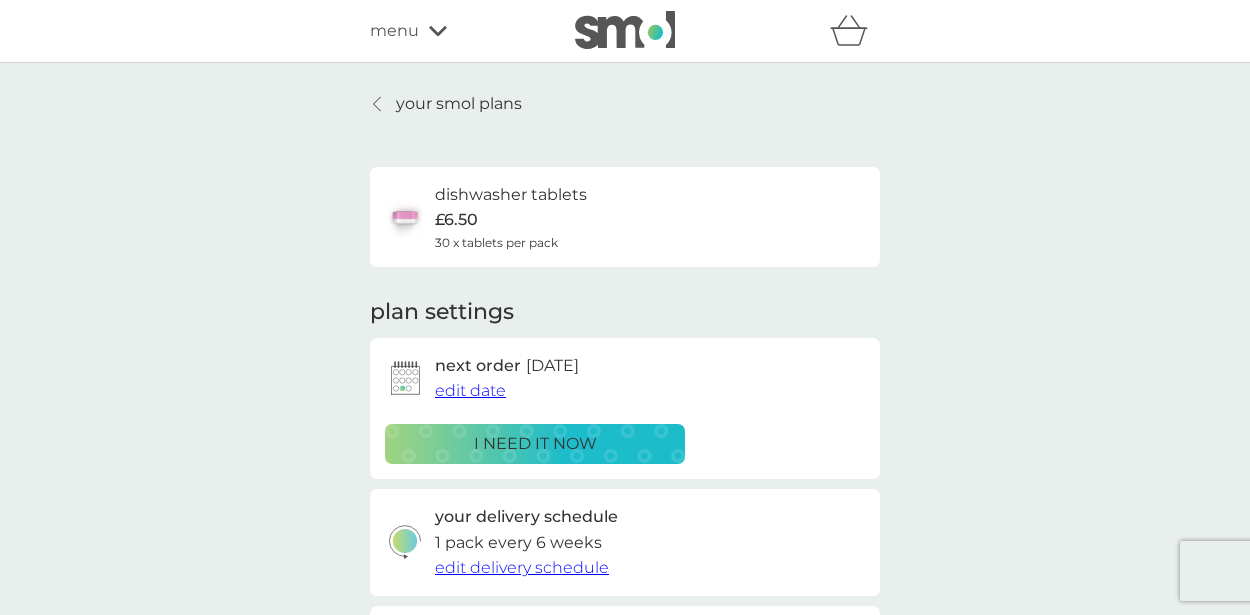 click on "your smol plans" at bounding box center (459, 104) 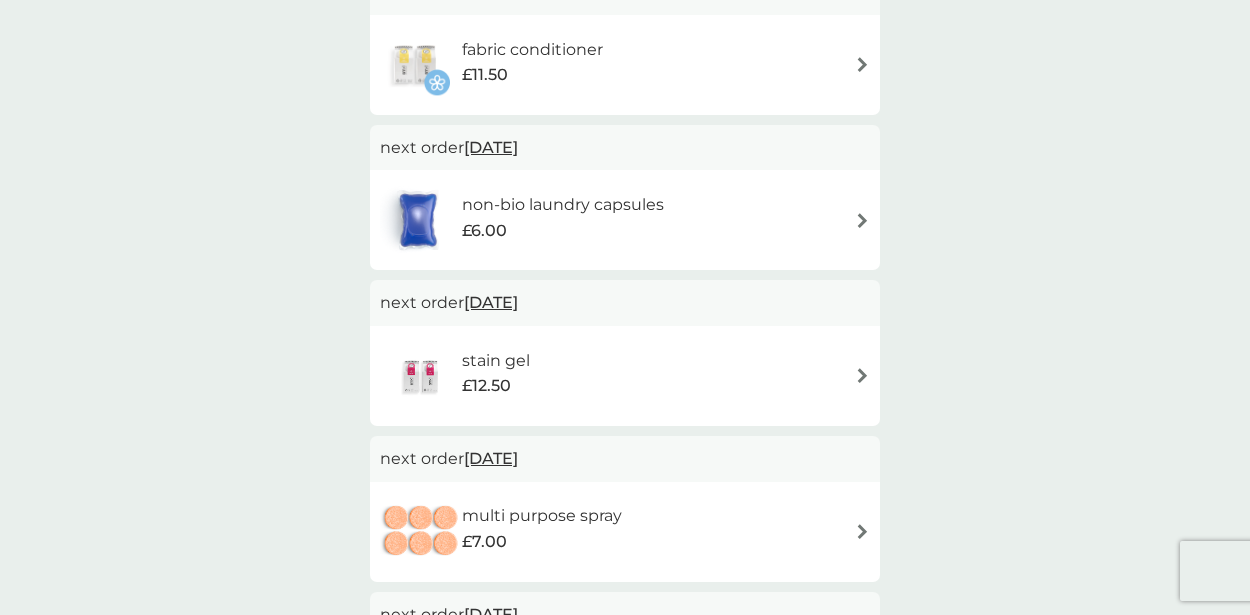 scroll, scrollTop: 440, scrollLeft: 0, axis: vertical 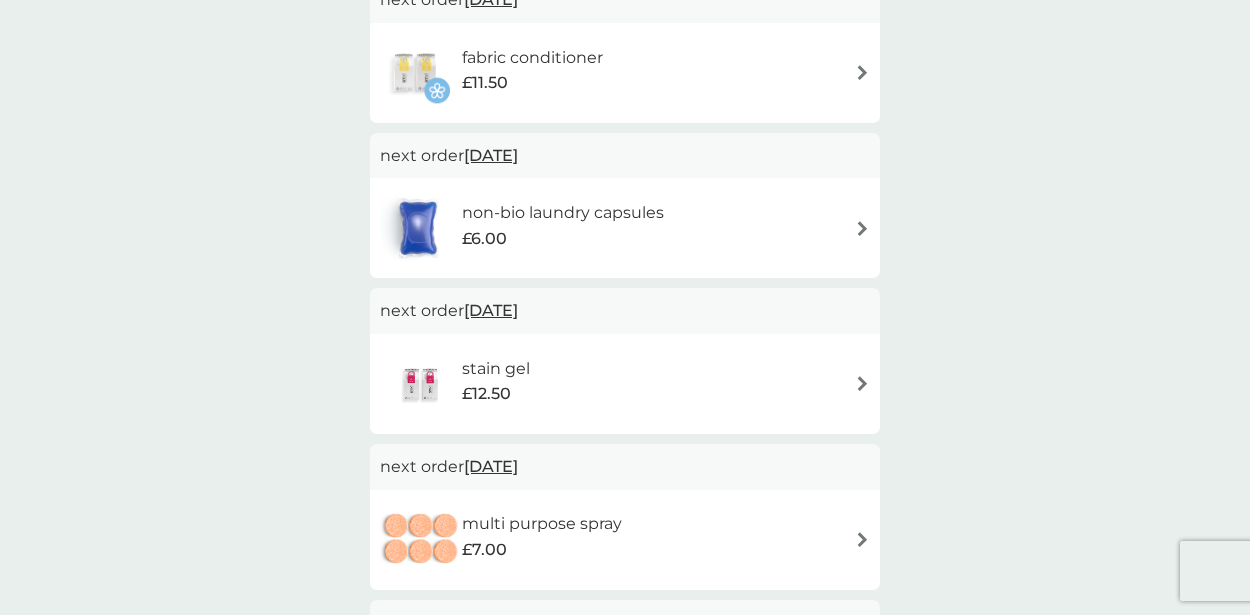 click at bounding box center [862, 228] 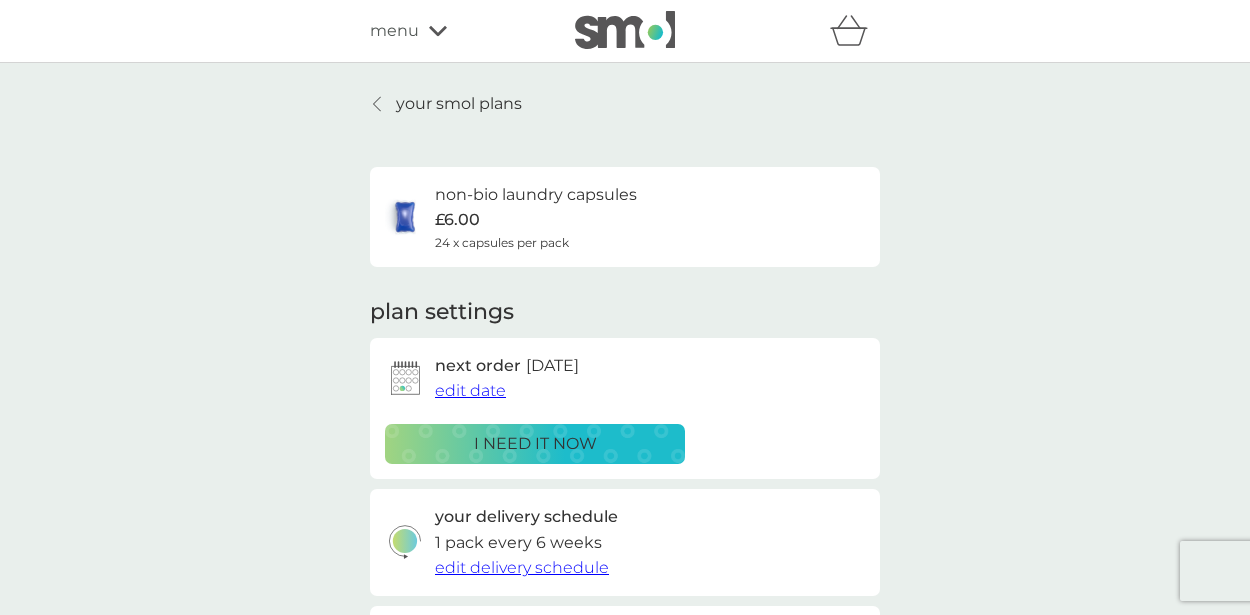 click on "edit date" at bounding box center (470, 390) 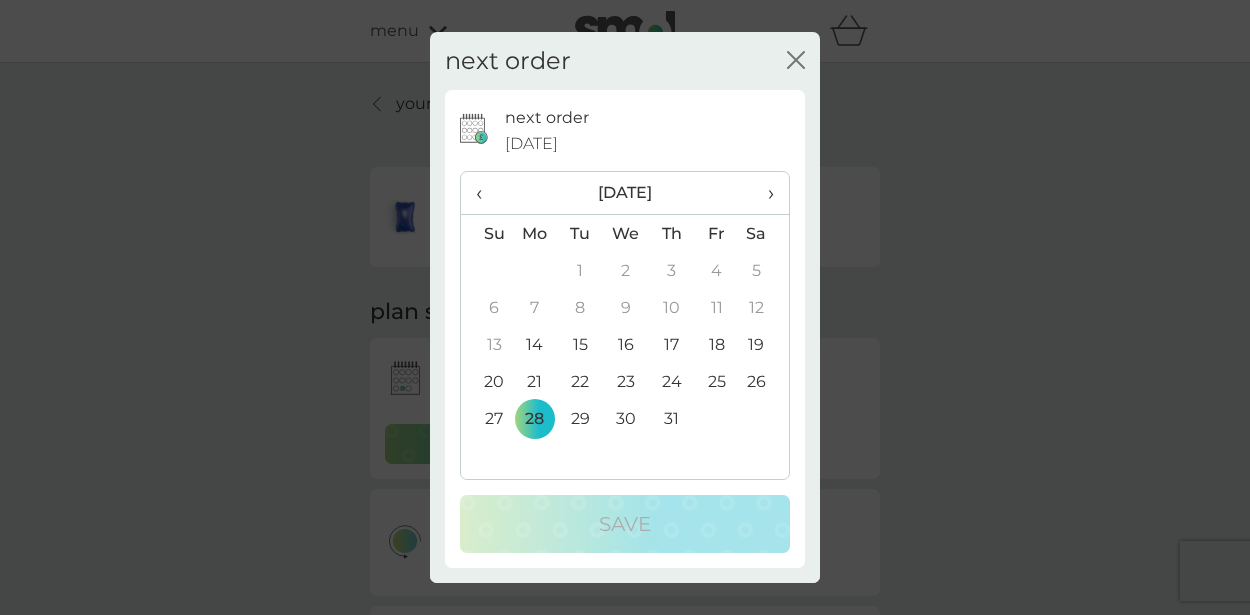 click on "›" at bounding box center [764, 193] 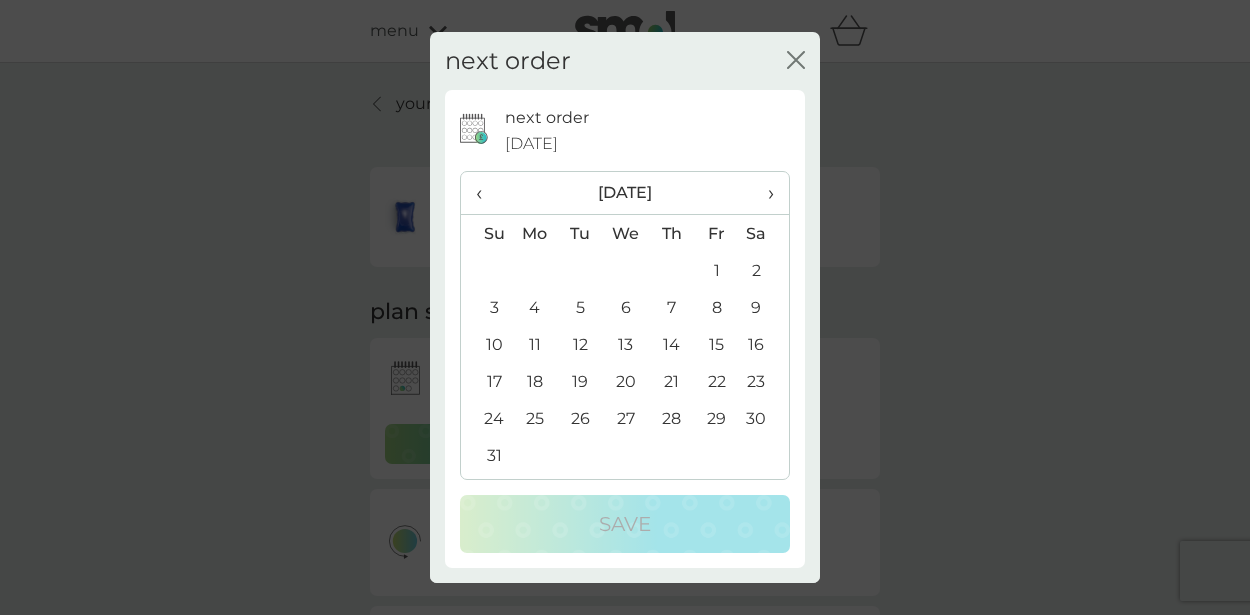 click on "28" at bounding box center [671, 418] 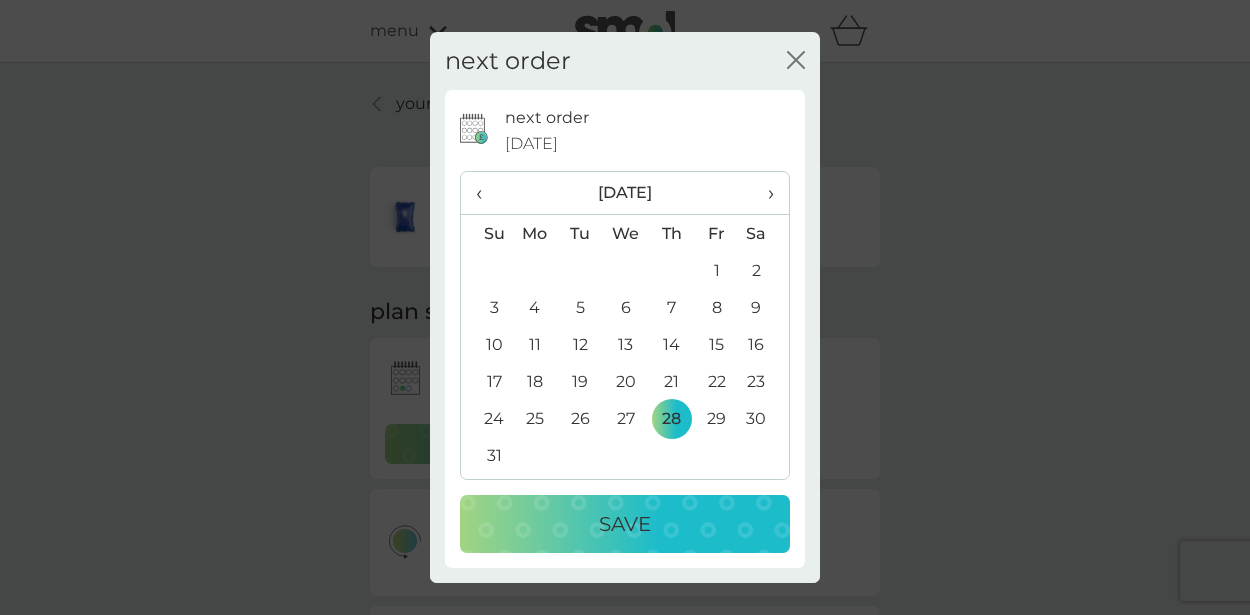 click on "Save" at bounding box center [625, 524] 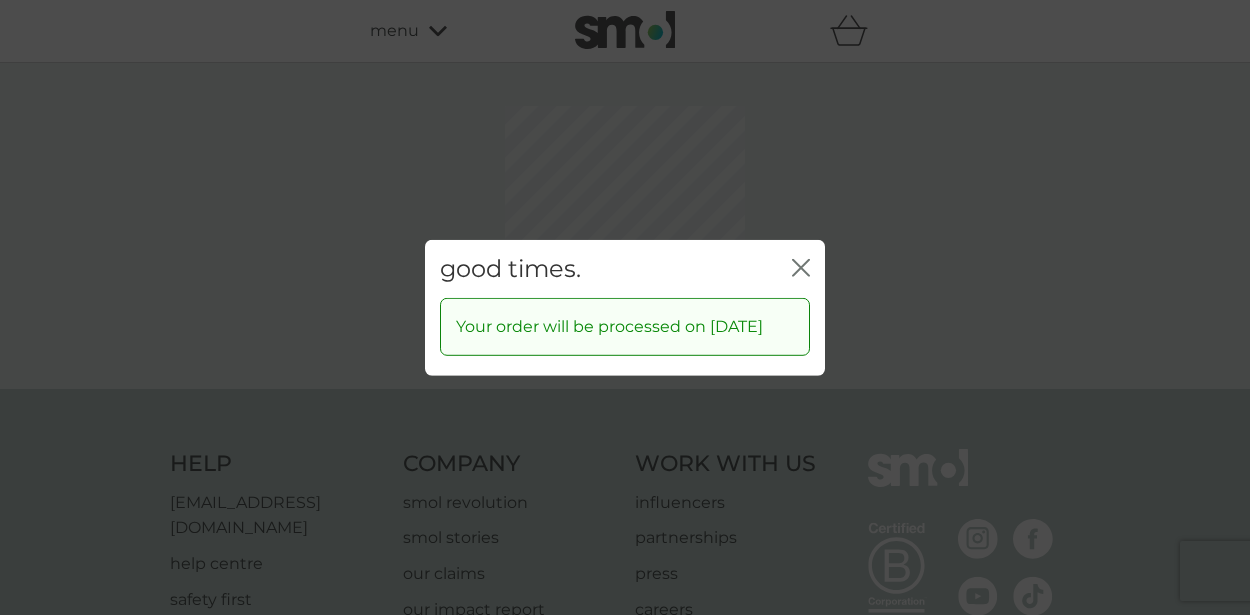 click on "good times. close Your order will be processed on [DATE]" at bounding box center [625, 307] 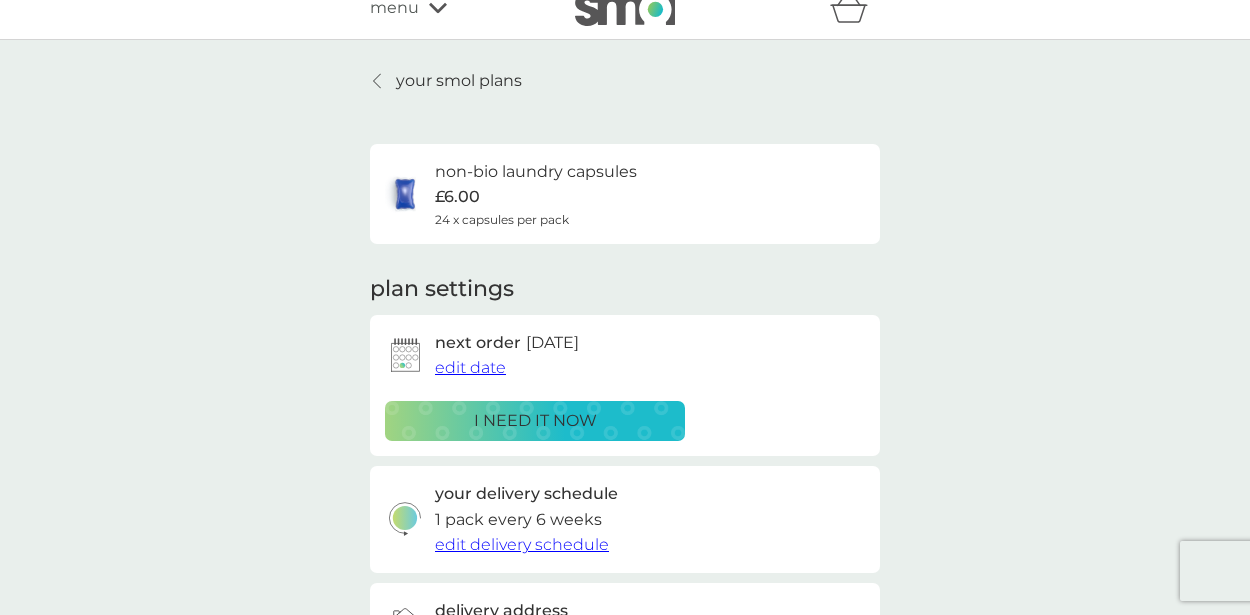 scroll, scrollTop: 0, scrollLeft: 0, axis: both 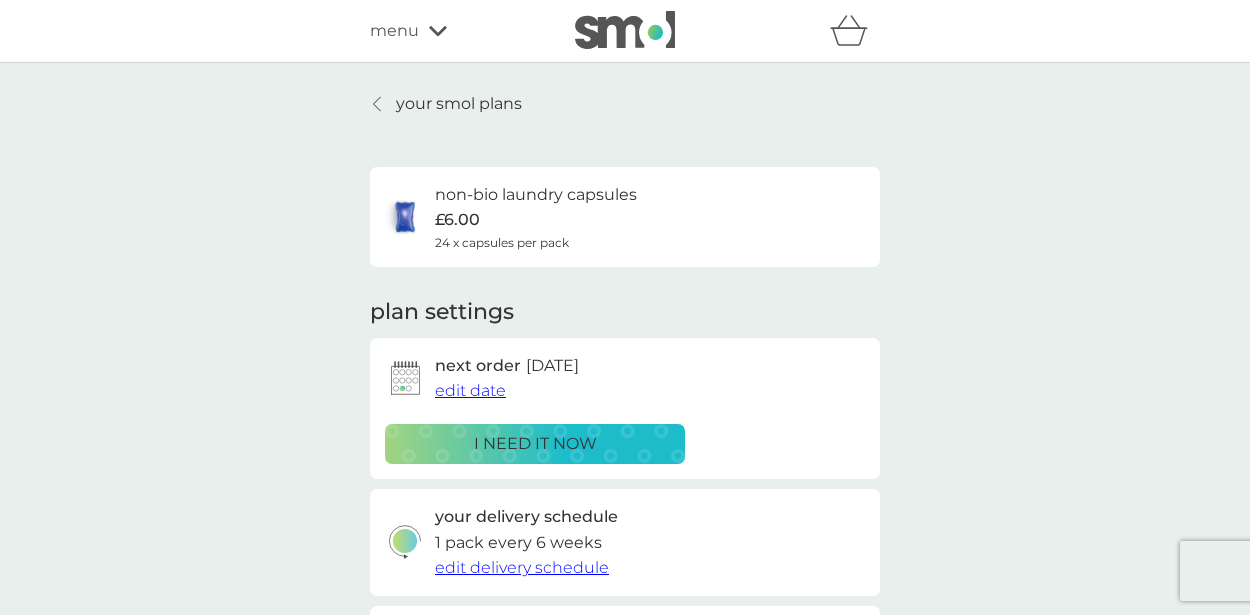 click 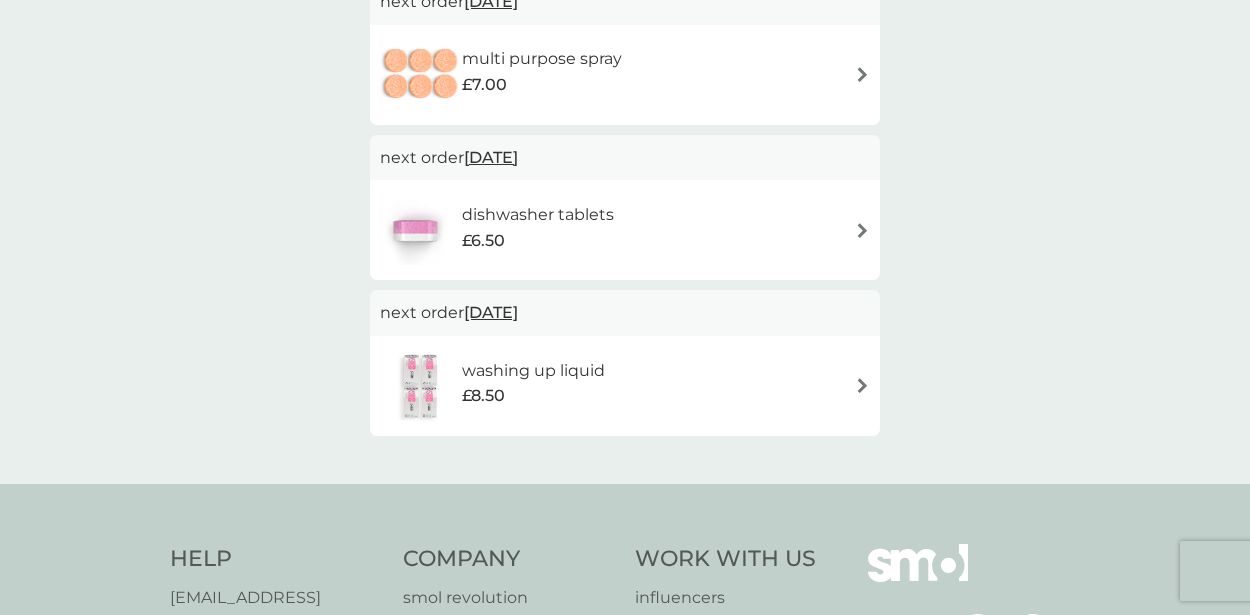 scroll, scrollTop: 925, scrollLeft: 0, axis: vertical 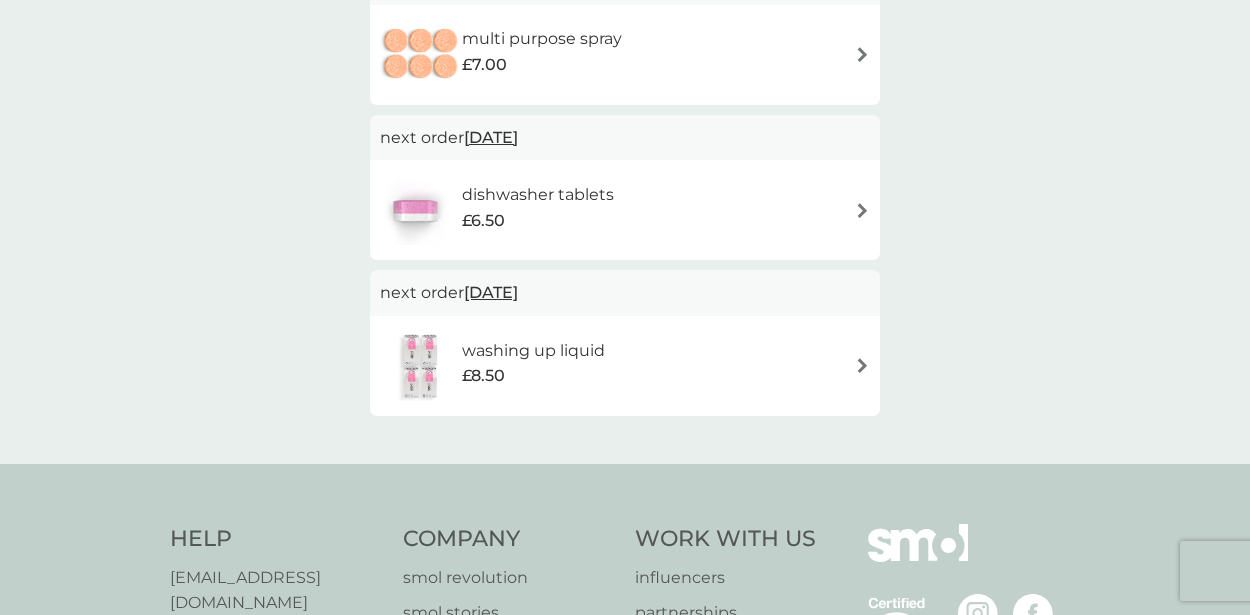 click at bounding box center [862, 365] 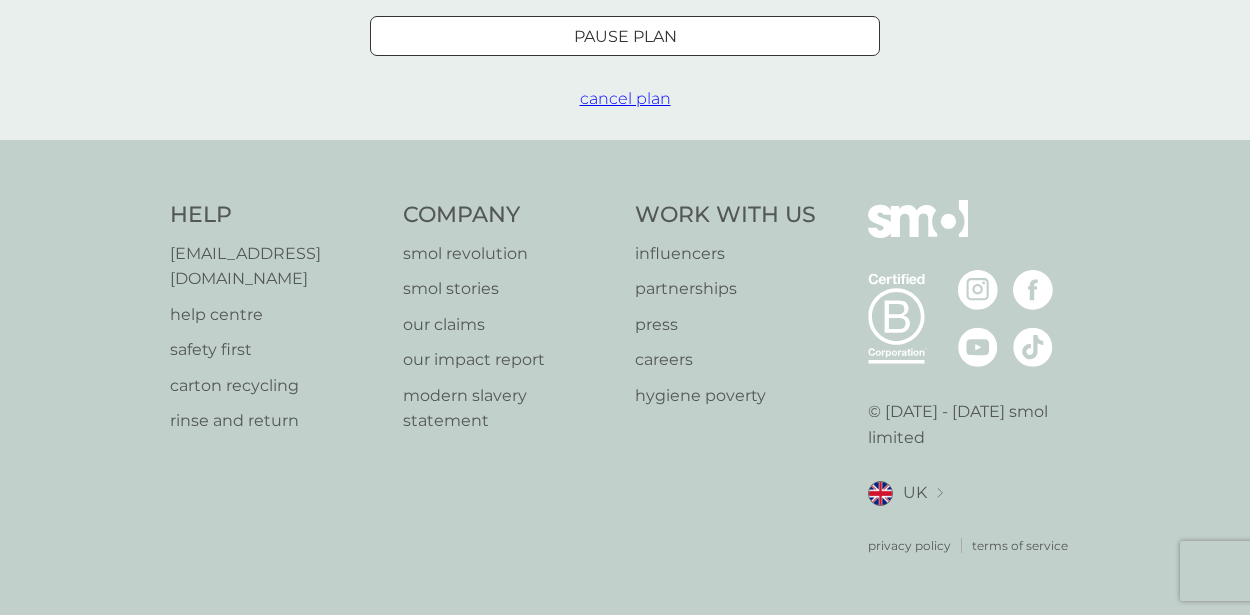 scroll, scrollTop: 0, scrollLeft: 0, axis: both 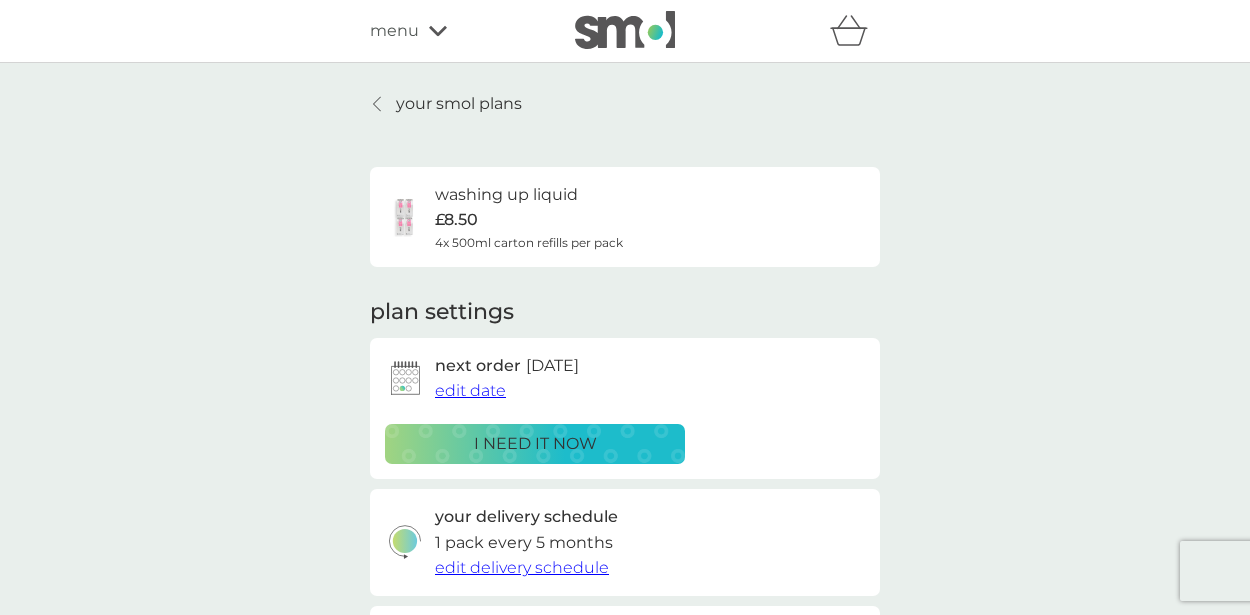 click on "next order [DATE] edit date" at bounding box center [625, 378] 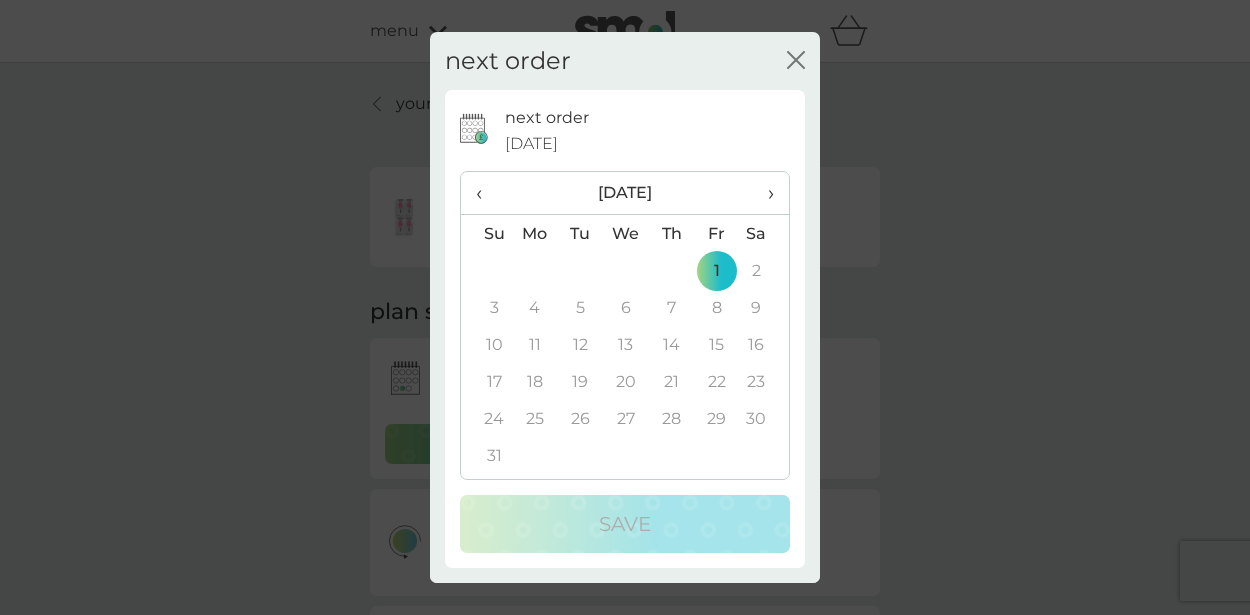 click on "›" at bounding box center (764, 193) 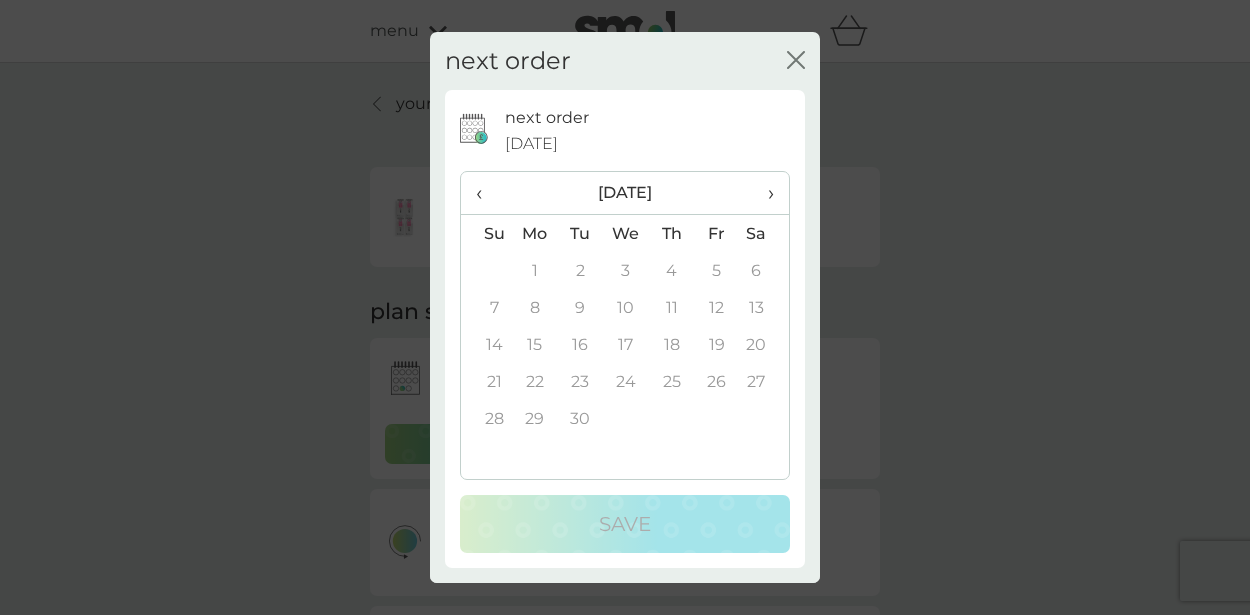 click on "›" at bounding box center (764, 193) 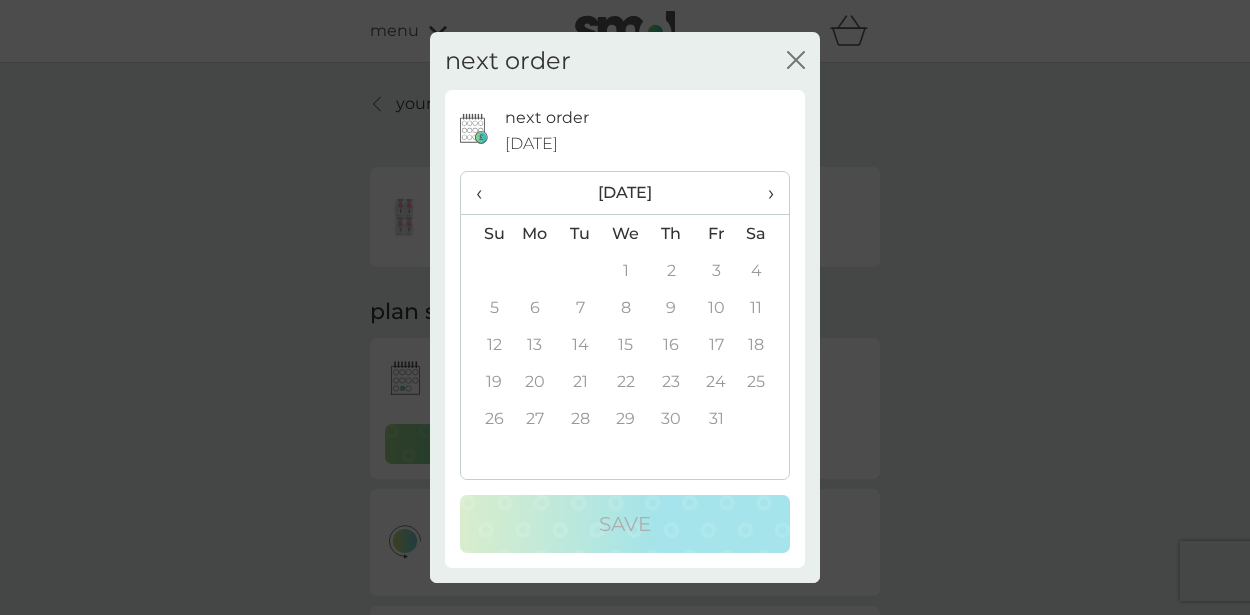 click on "›" at bounding box center [764, 193] 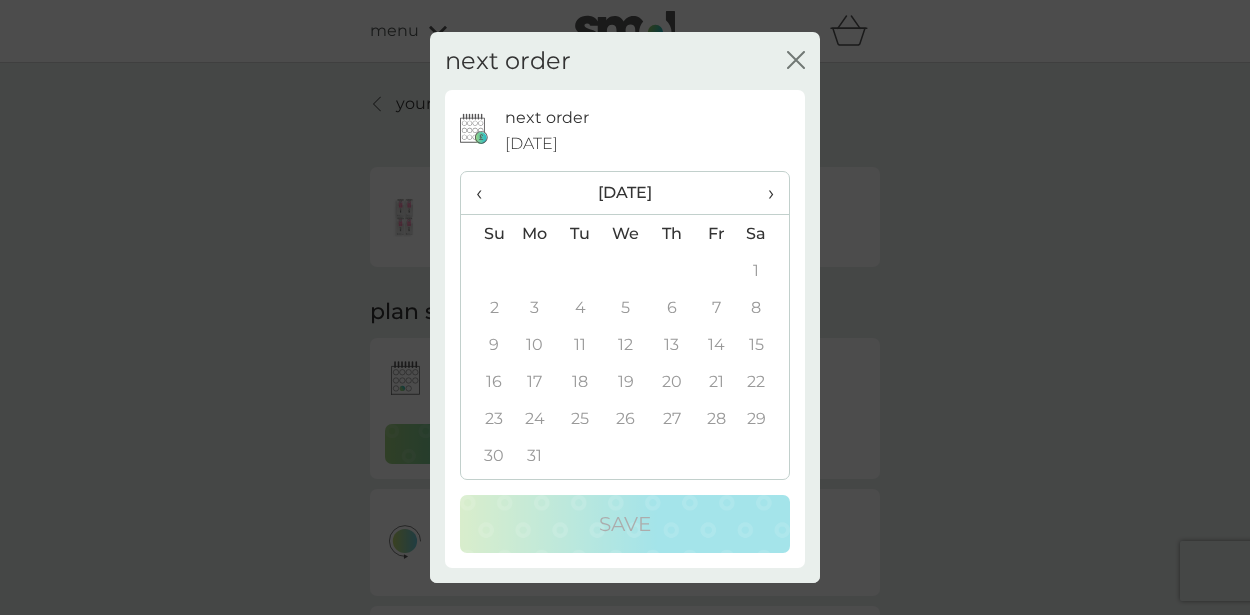 click on "›" at bounding box center (764, 193) 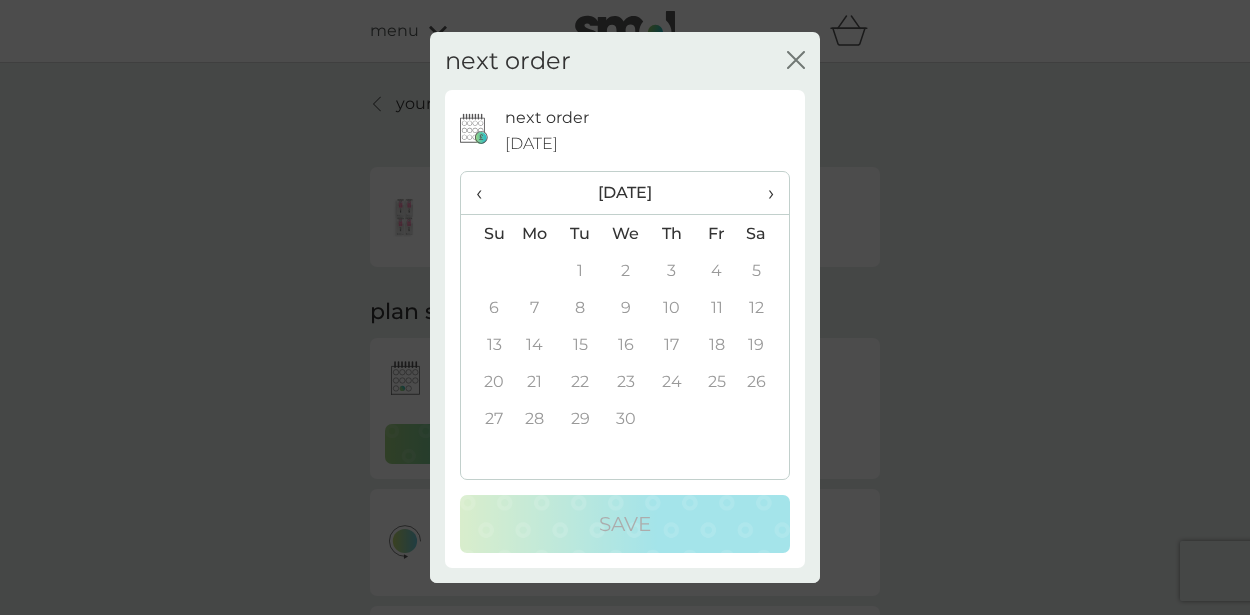 click on "28" at bounding box center (535, 418) 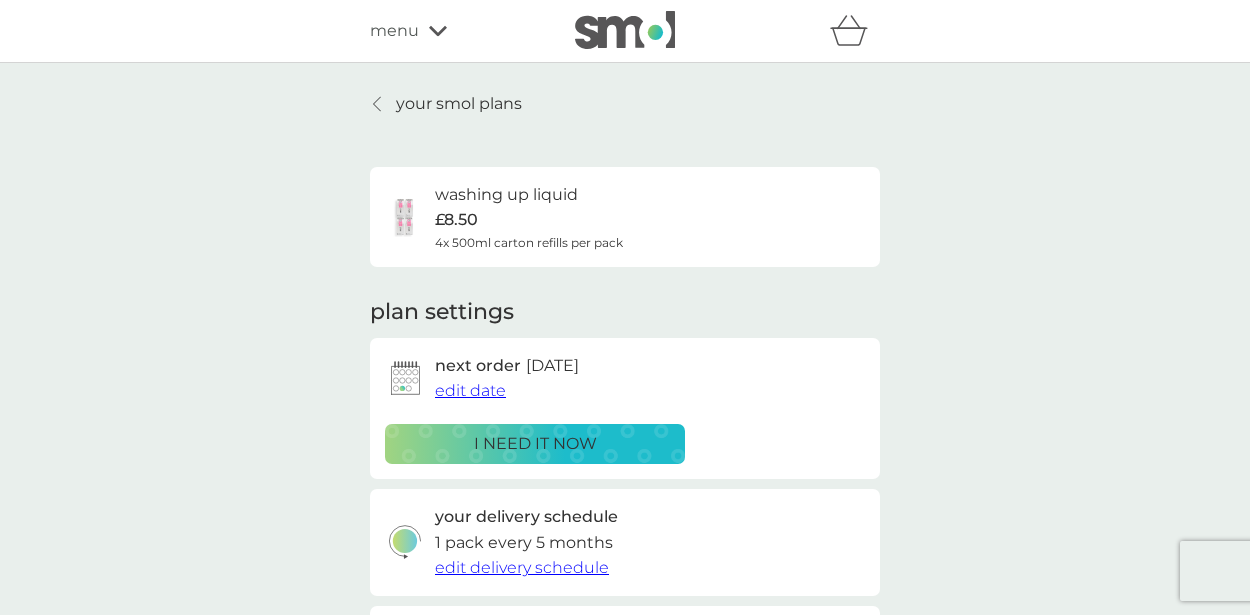 click on "edit date" at bounding box center (470, 390) 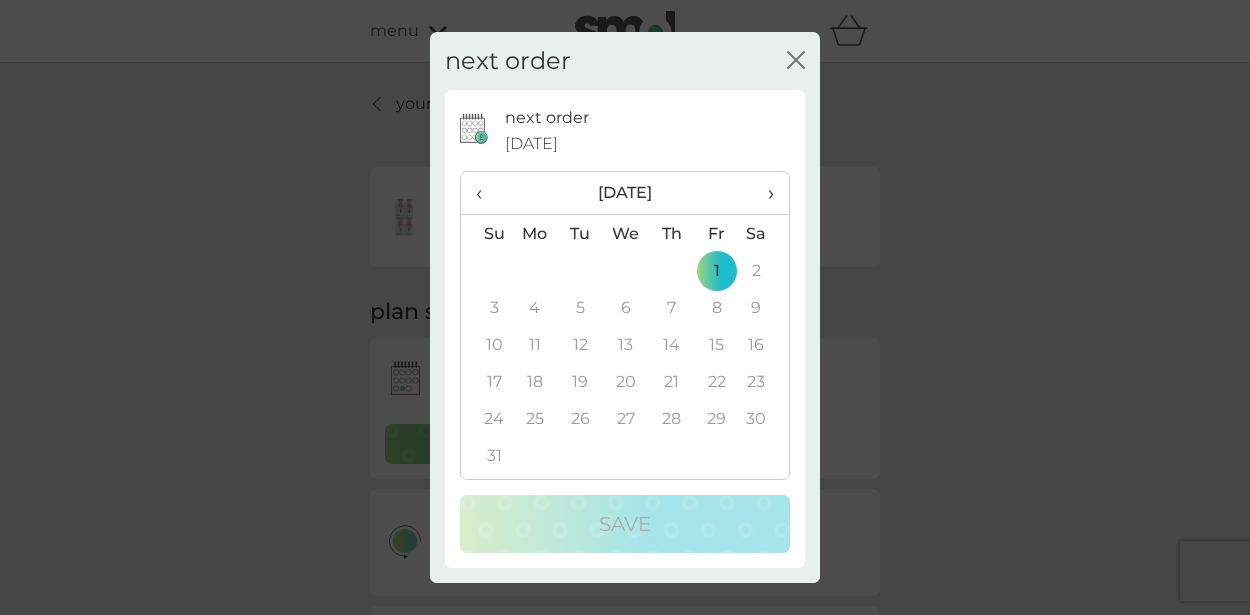 click on "‹" at bounding box center (486, 193) 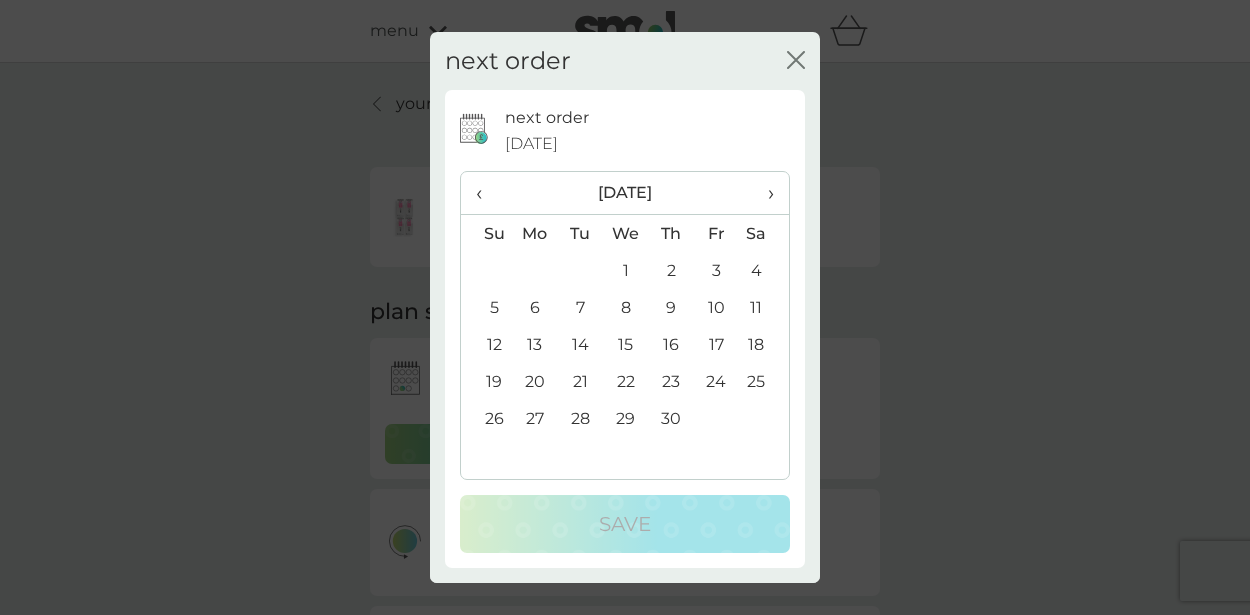 click on "‹" at bounding box center [486, 193] 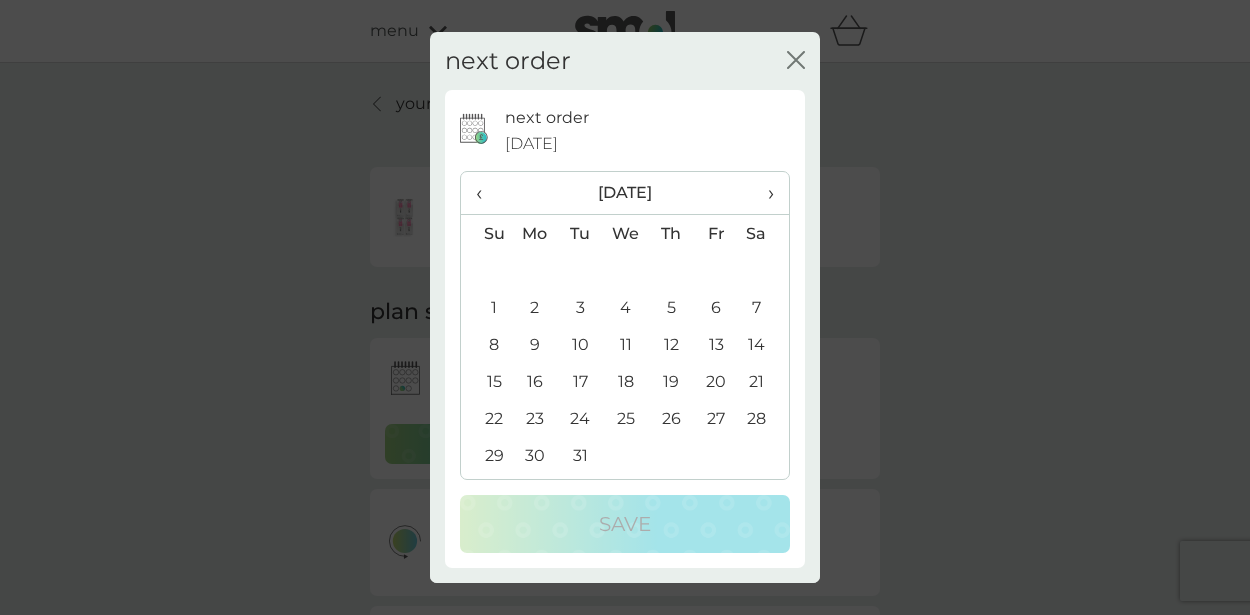 click on "‹" at bounding box center [486, 193] 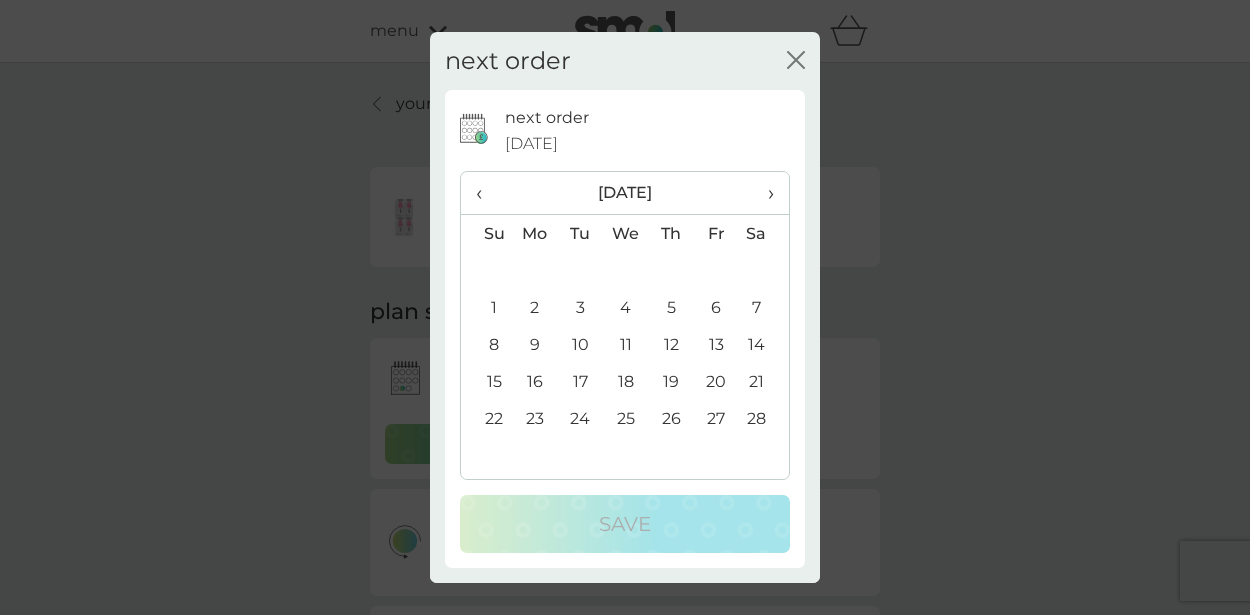 click on "‹" at bounding box center [486, 193] 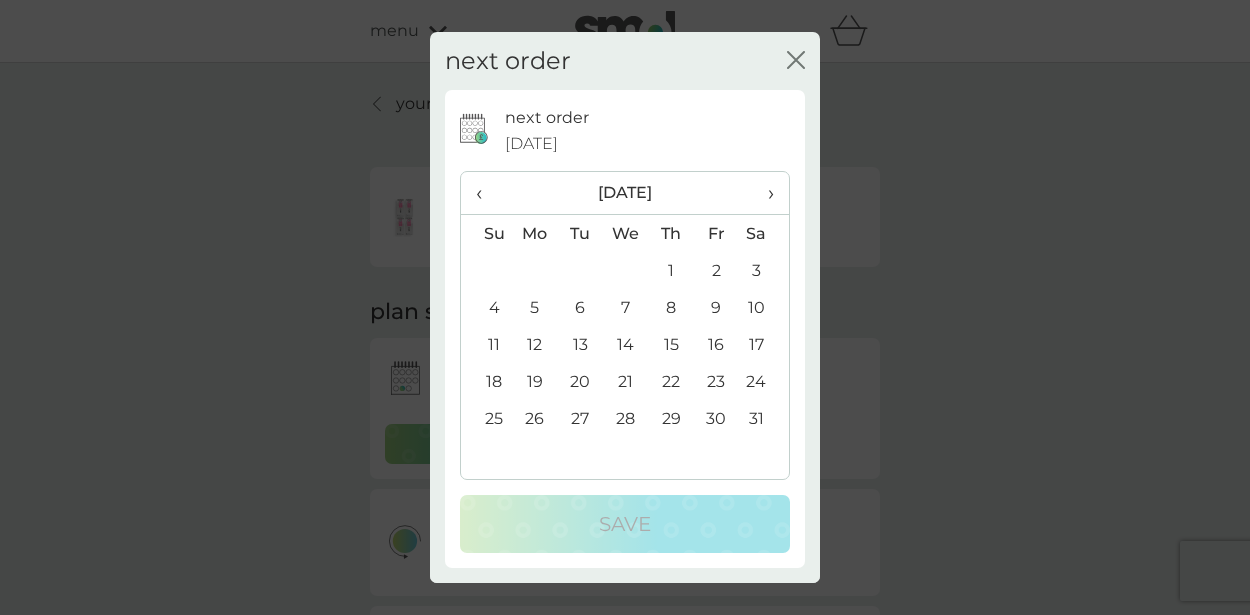 click on "‹" at bounding box center [486, 193] 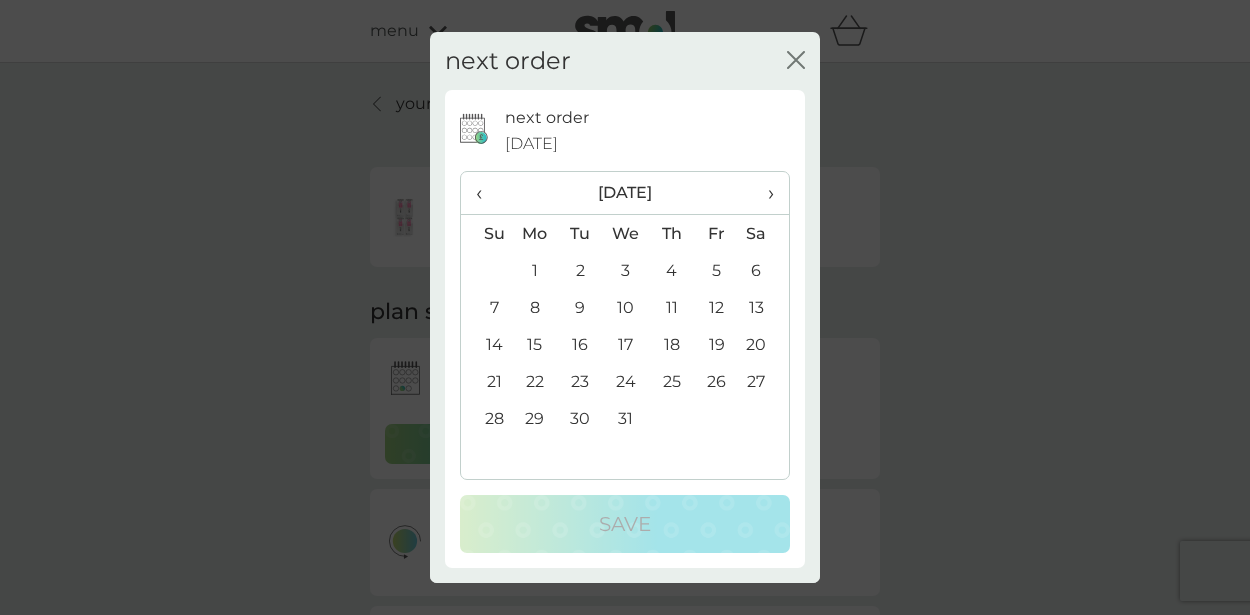 click on "‹" at bounding box center [486, 193] 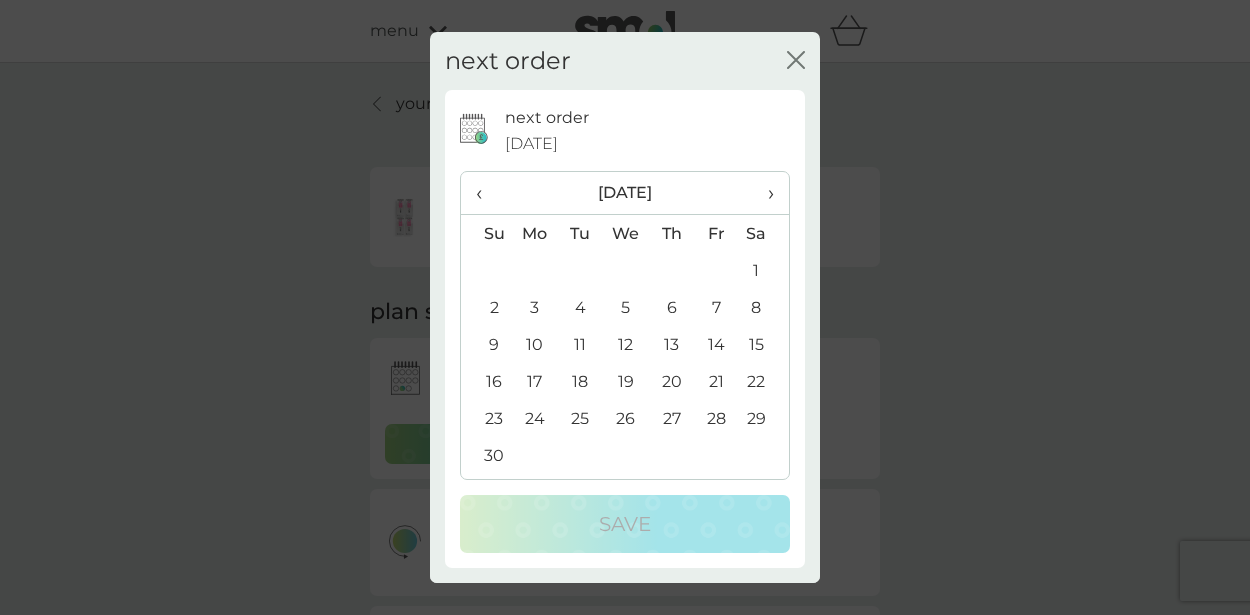 click on "‹" at bounding box center [486, 193] 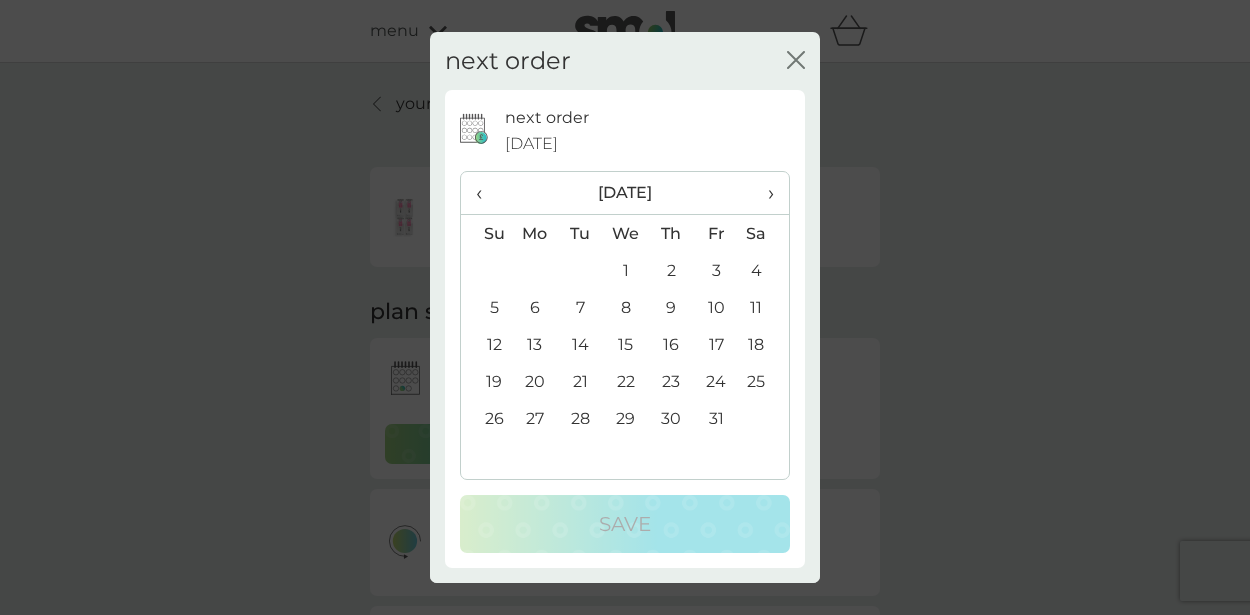 click on "28" at bounding box center (580, 418) 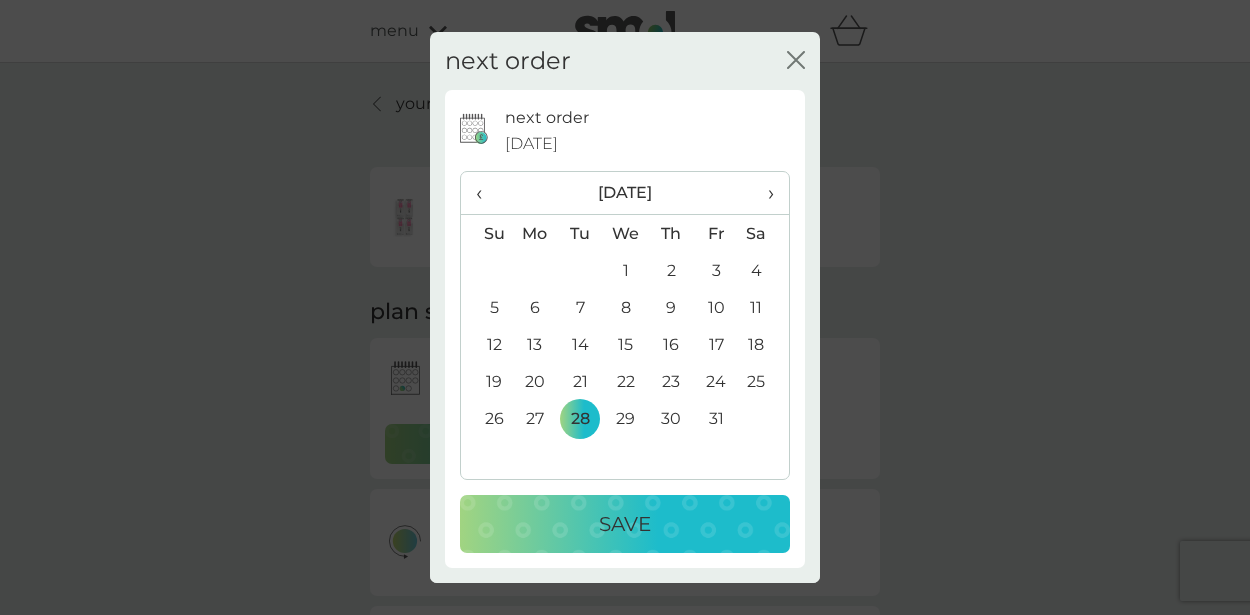 click on "Save" at bounding box center (625, 524) 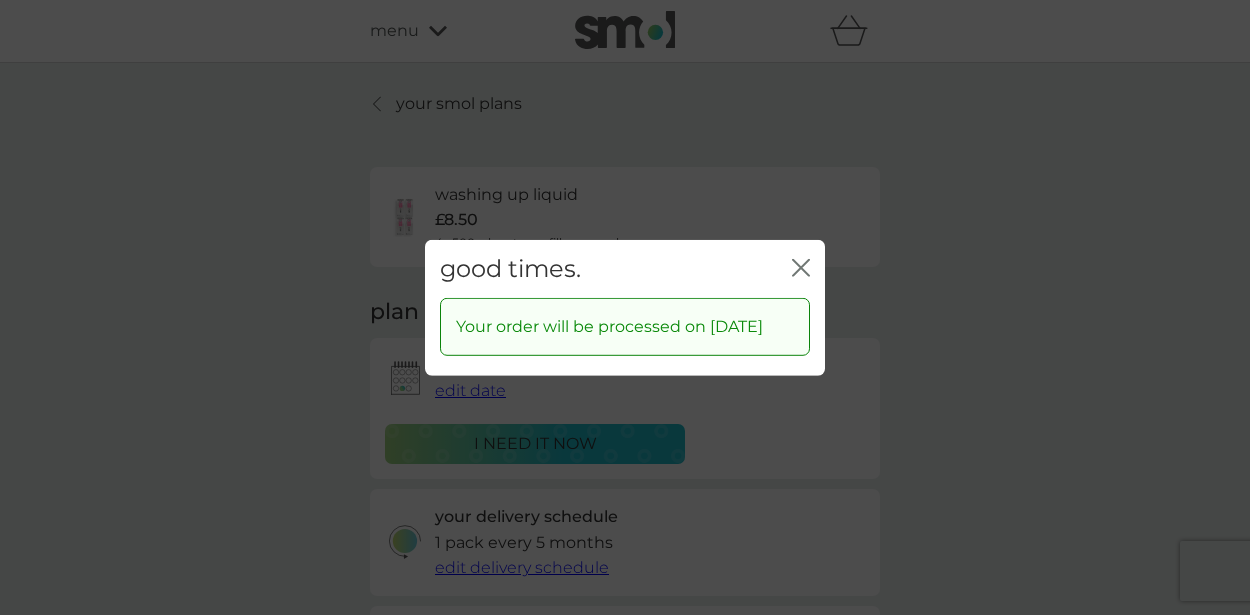 click on "close" 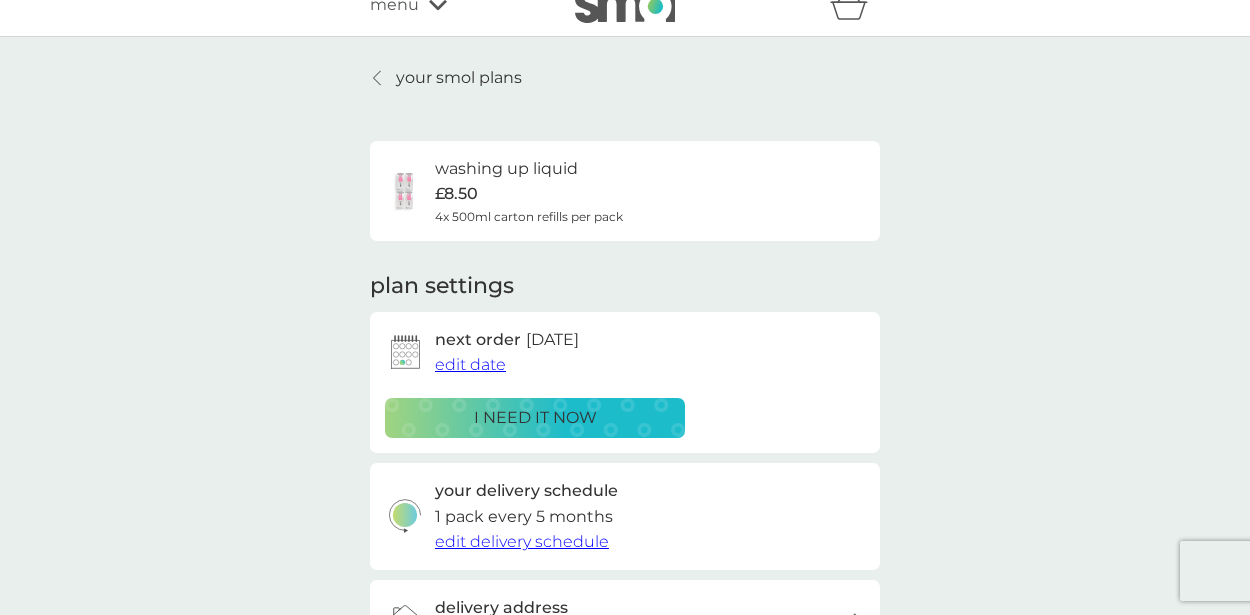 scroll, scrollTop: 0, scrollLeft: 0, axis: both 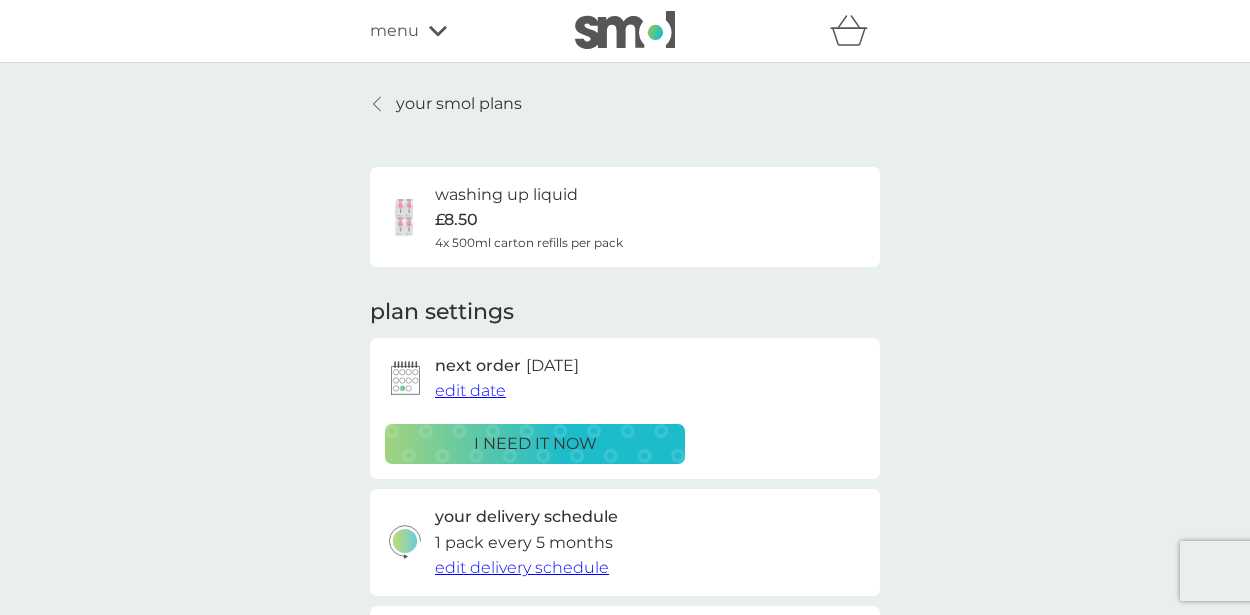 click on "your smol plans" at bounding box center (446, 104) 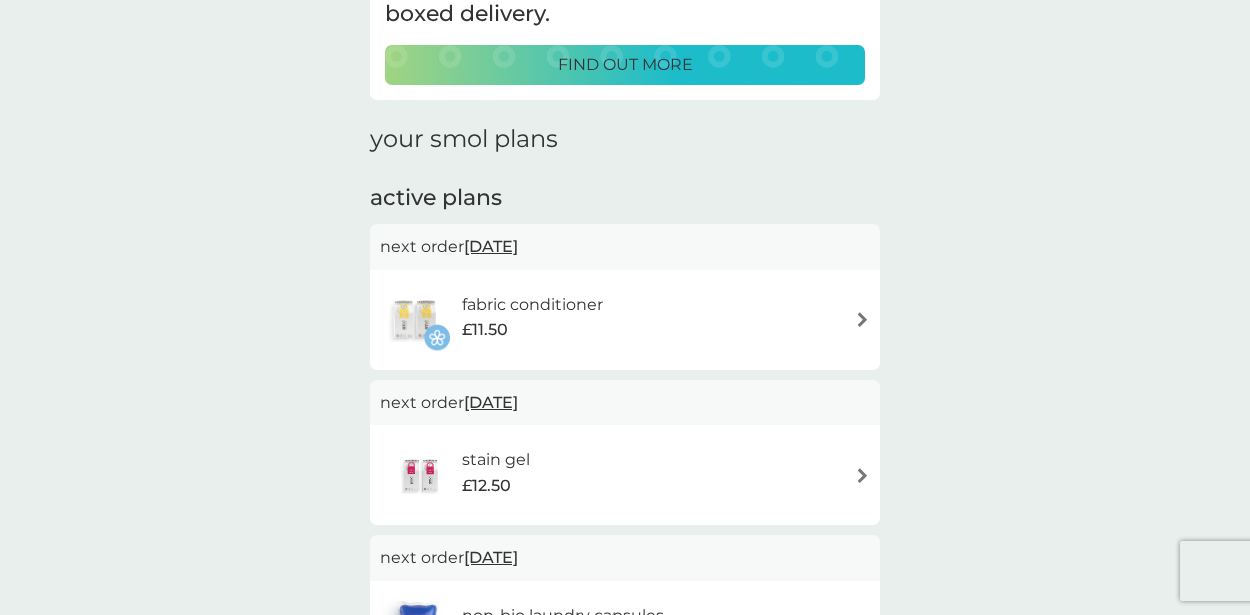 scroll, scrollTop: 0, scrollLeft: 0, axis: both 